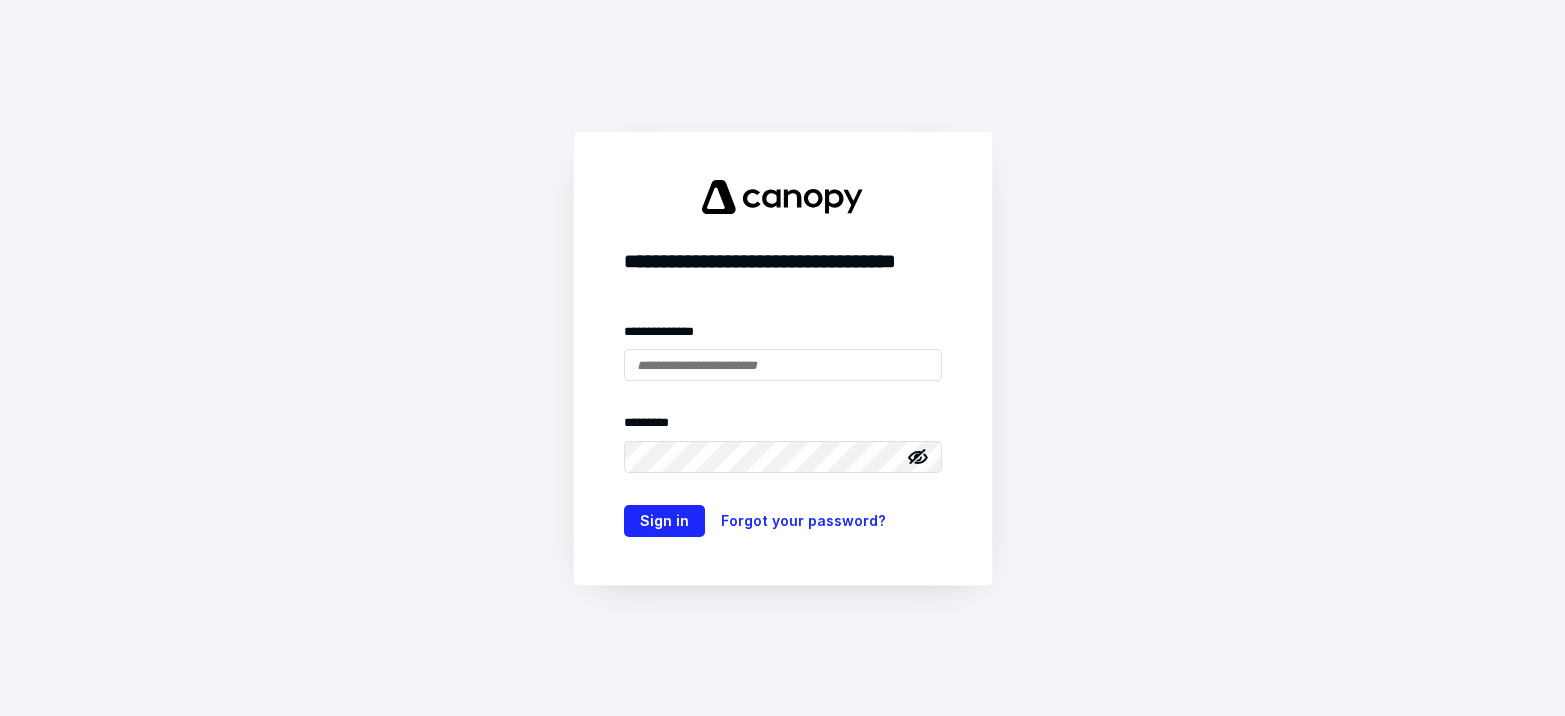 scroll, scrollTop: 0, scrollLeft: 0, axis: both 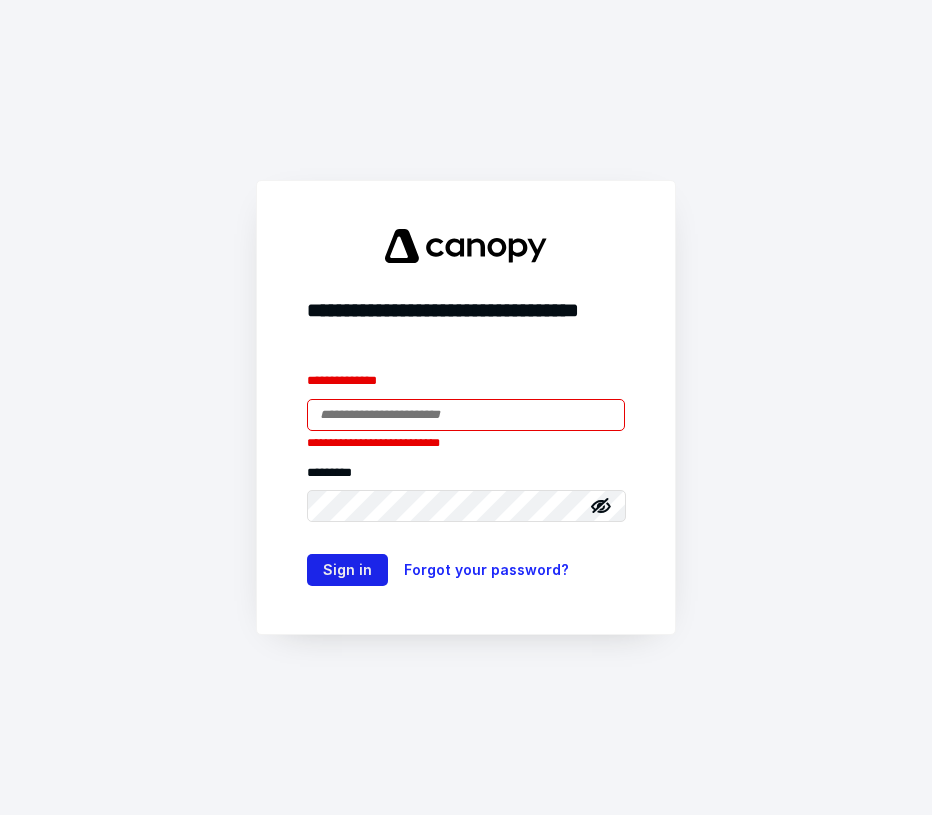 type on "**********" 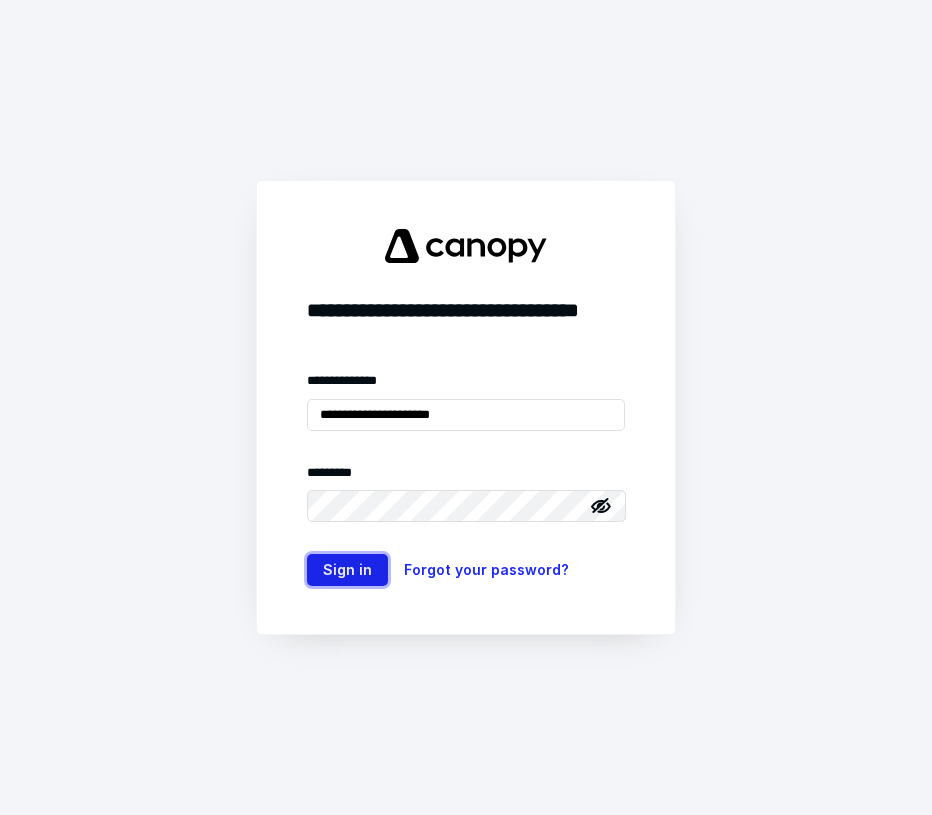 click on "Sign in" at bounding box center (347, 570) 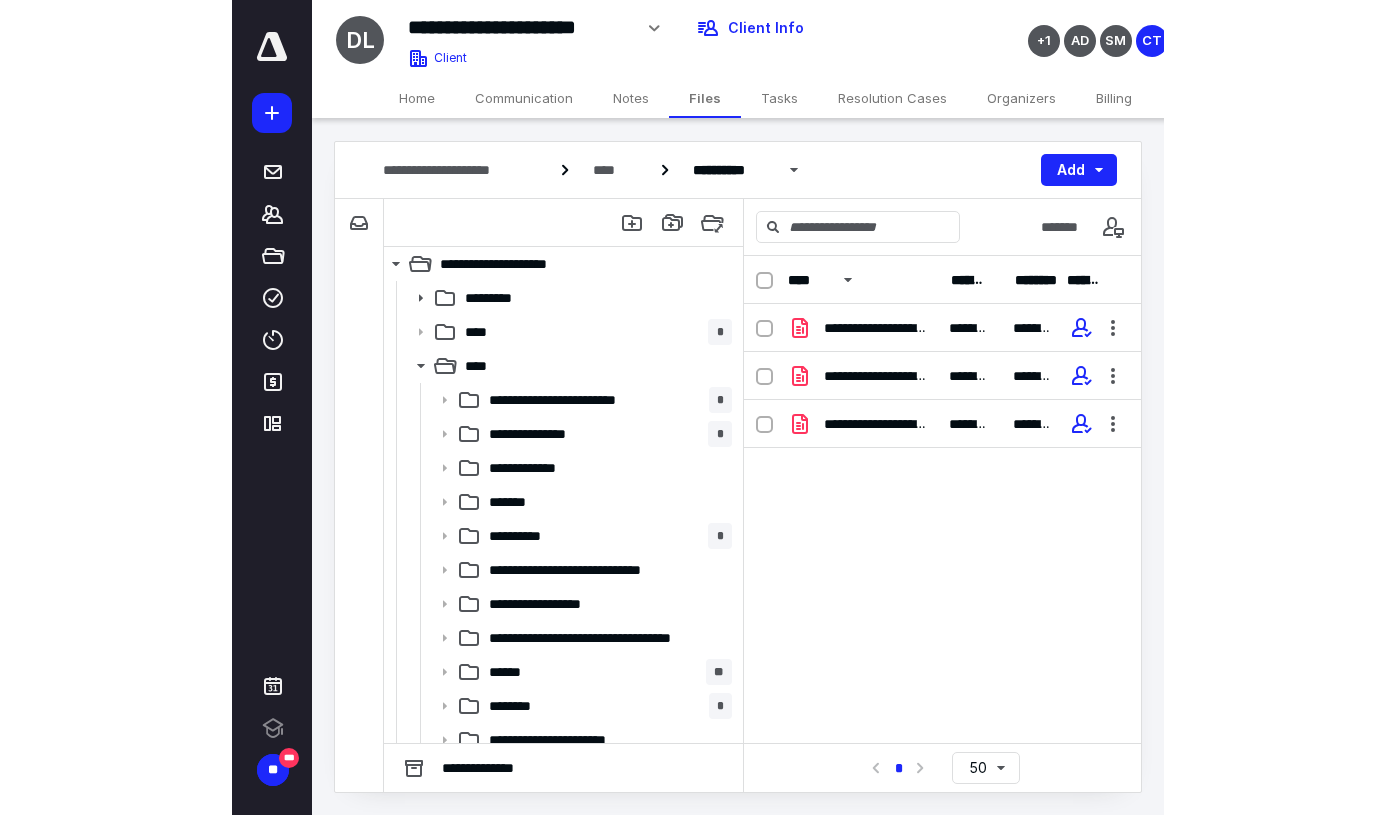 scroll, scrollTop: 0, scrollLeft: 0, axis: both 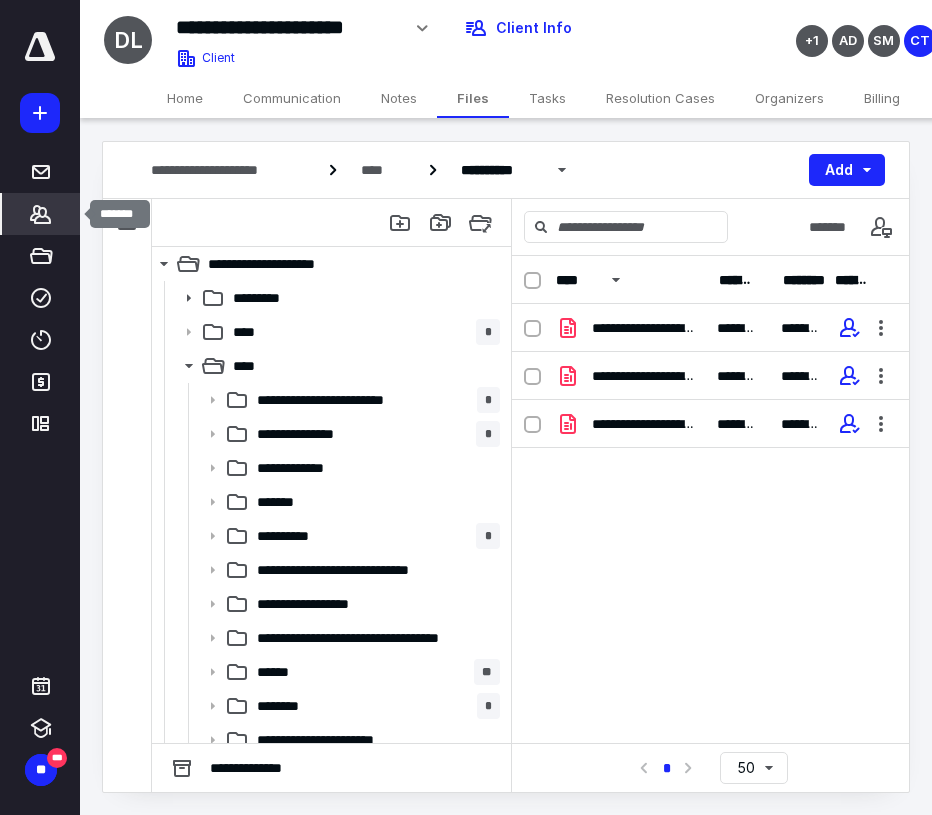 click 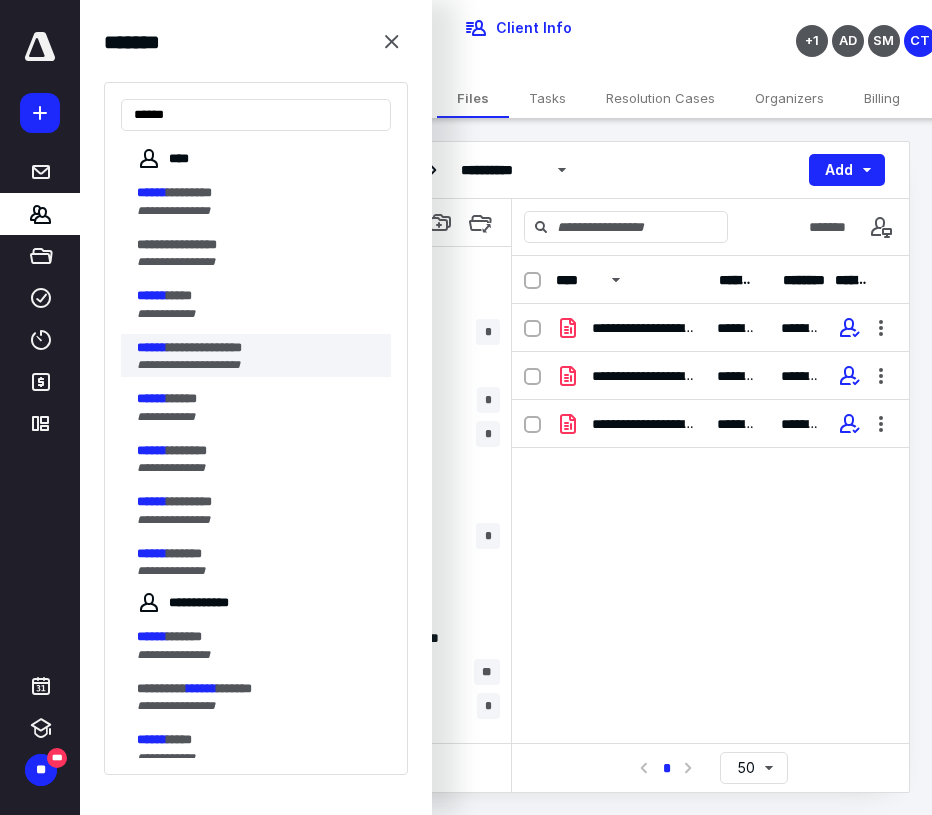 type on "******" 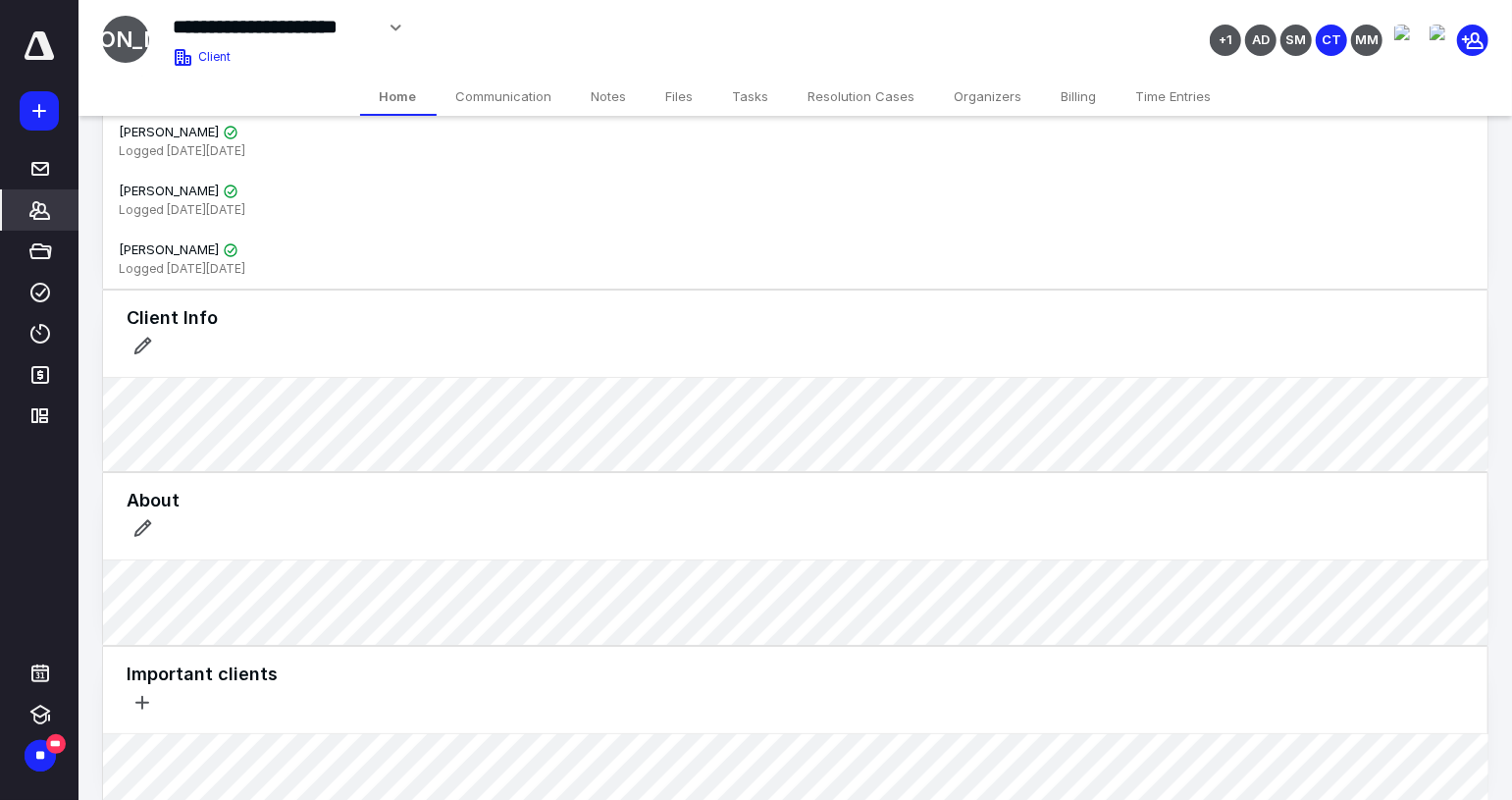 click on "Files" at bounding box center [680, 96] 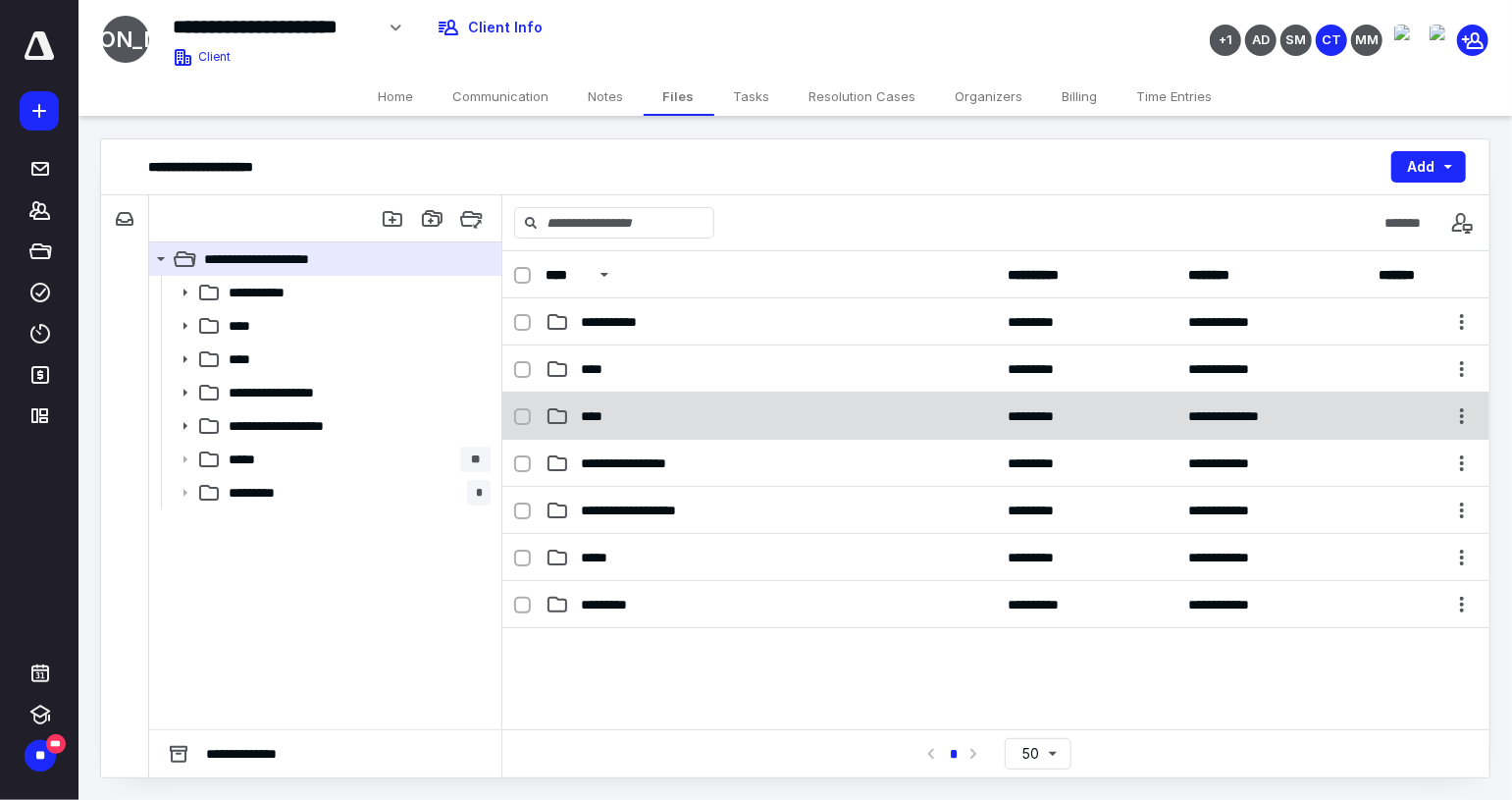 click on "**********" at bounding box center [996, 416] 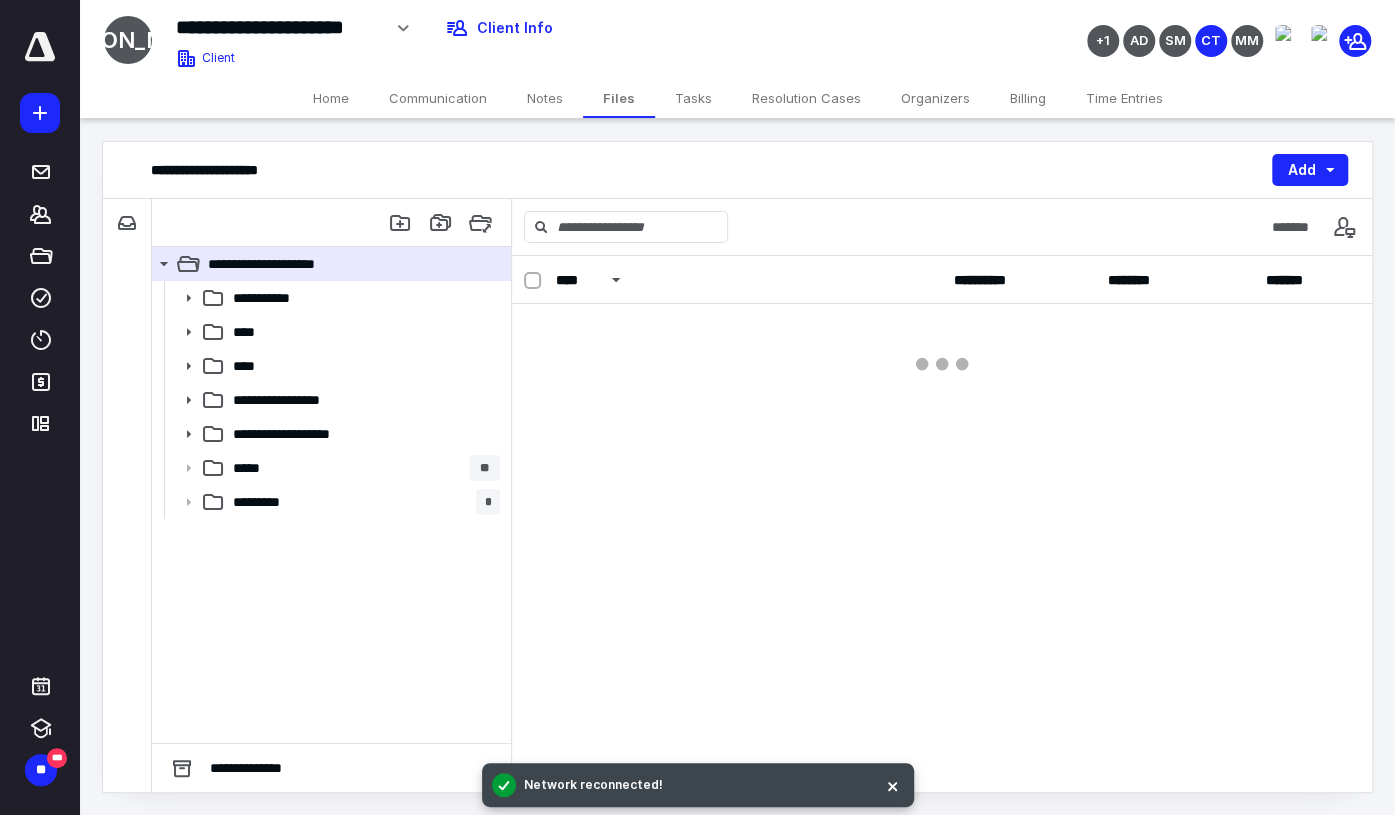 click on "**********" at bounding box center (942, 524) 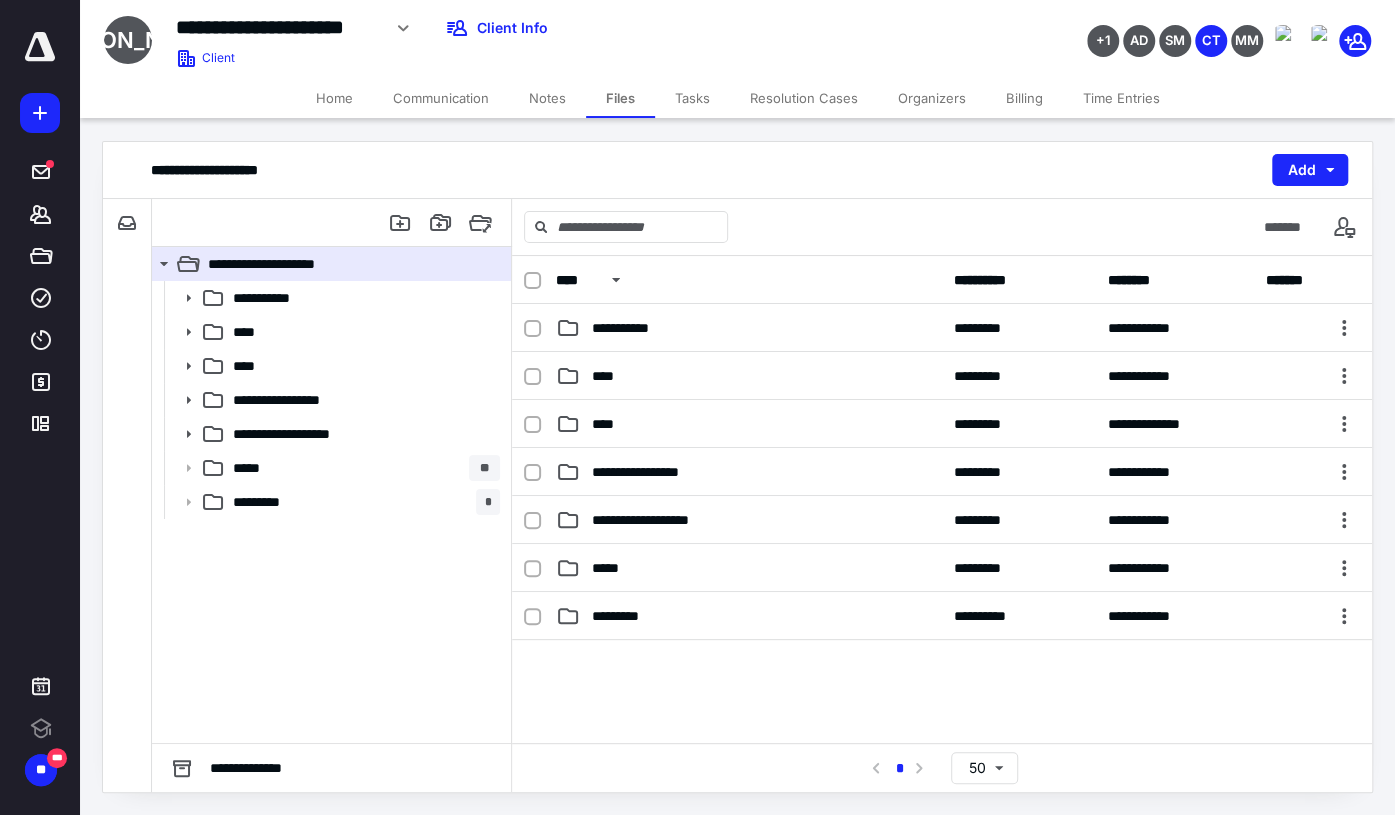 scroll, scrollTop: 0, scrollLeft: 0, axis: both 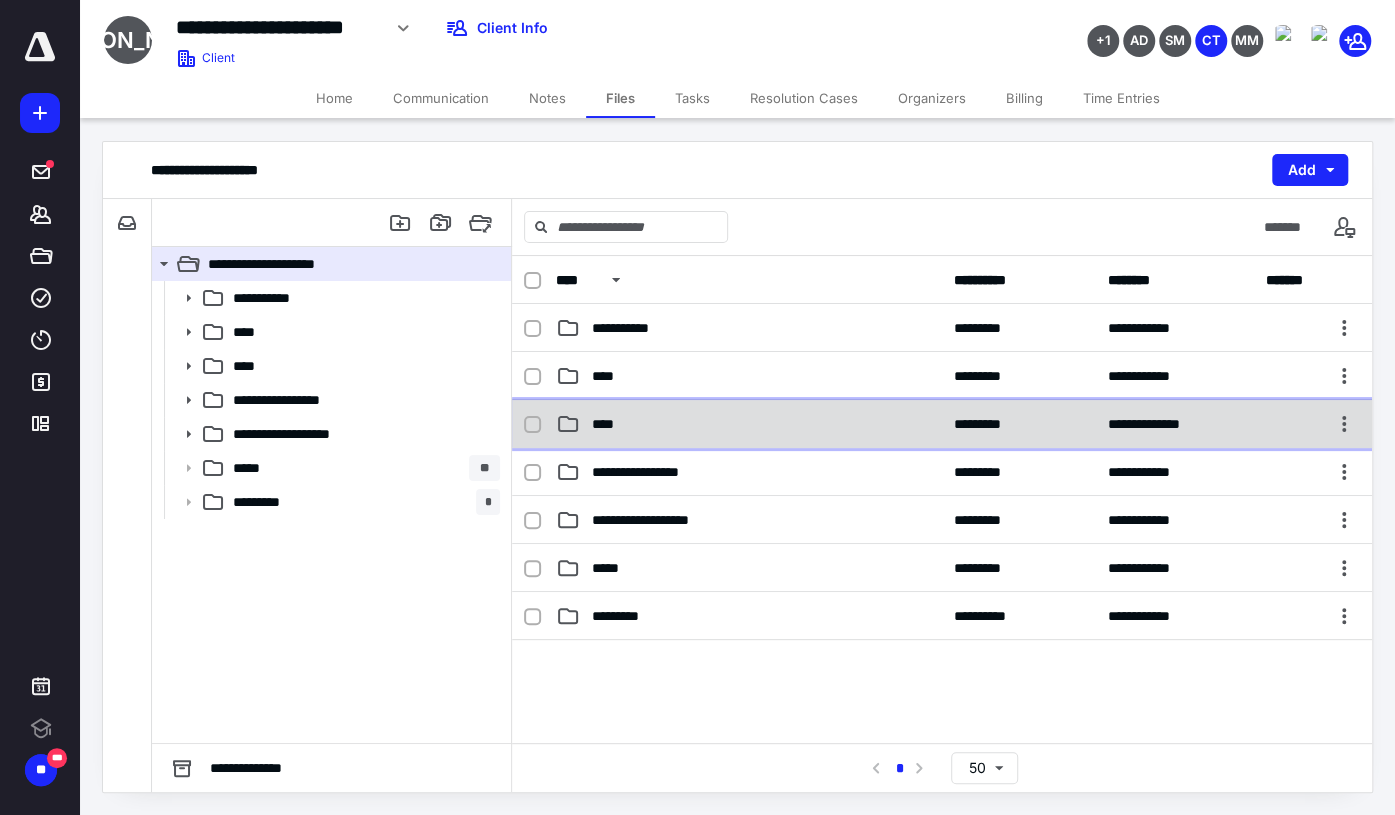 click on "****" at bounding box center [749, 424] 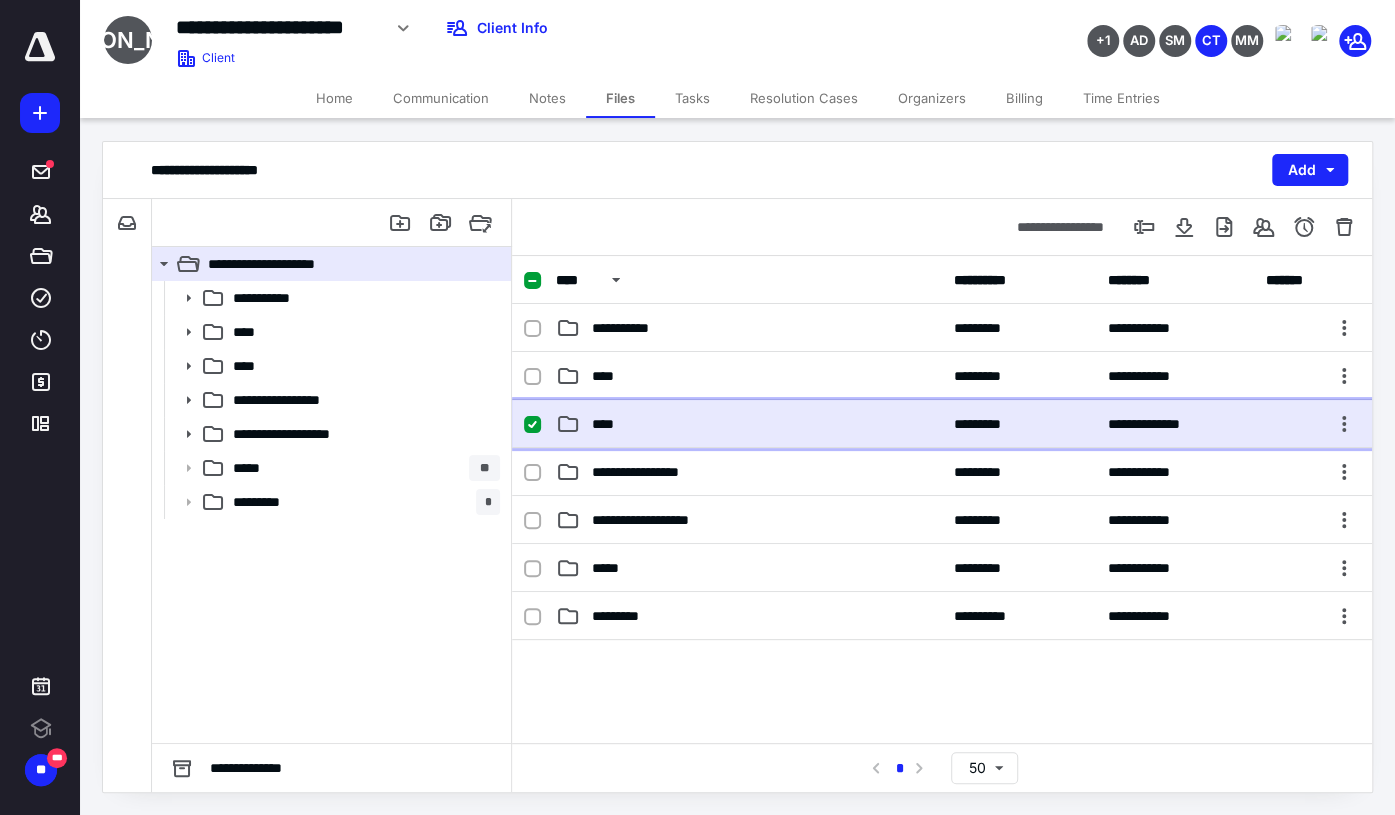 click on "****" at bounding box center [749, 424] 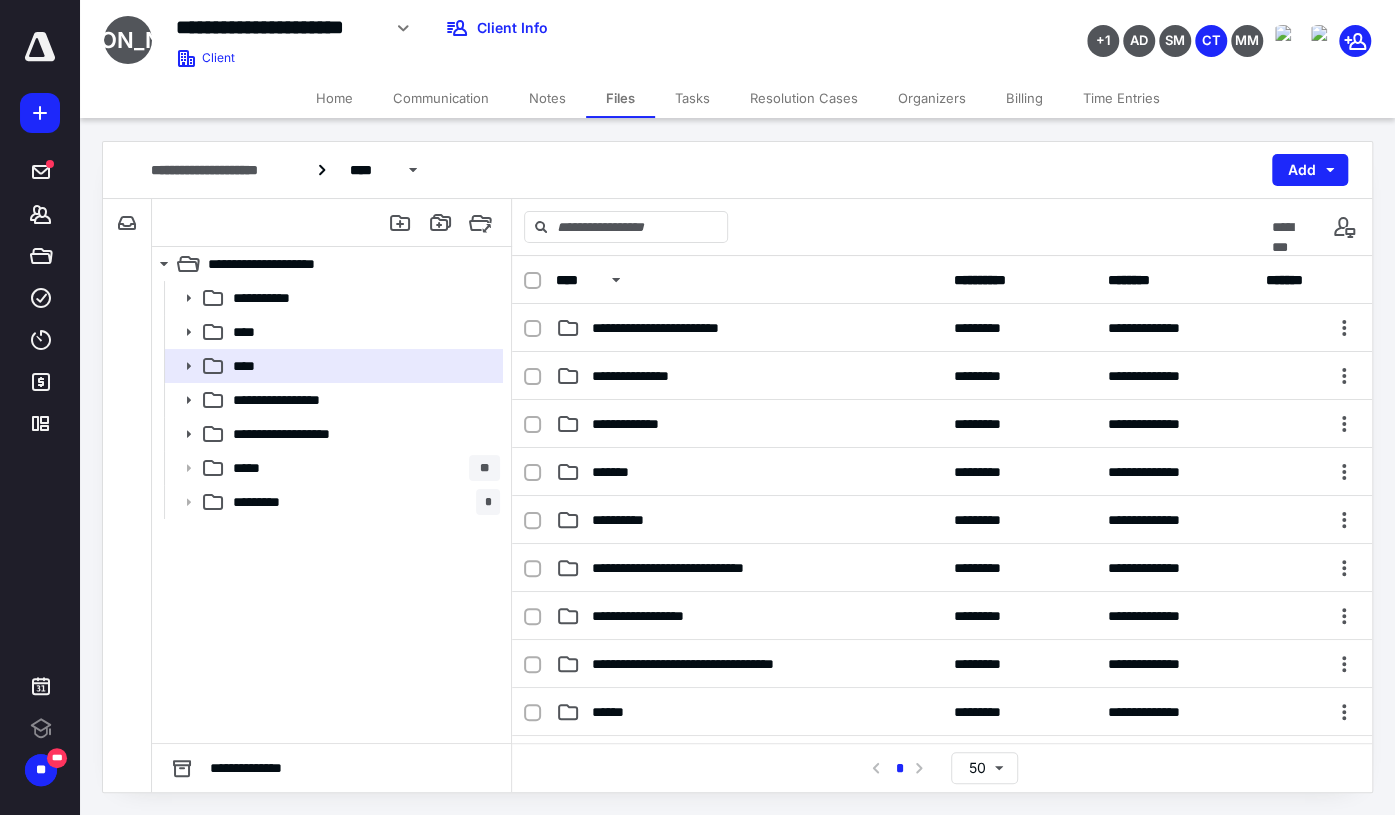 scroll, scrollTop: 0, scrollLeft: 0, axis: both 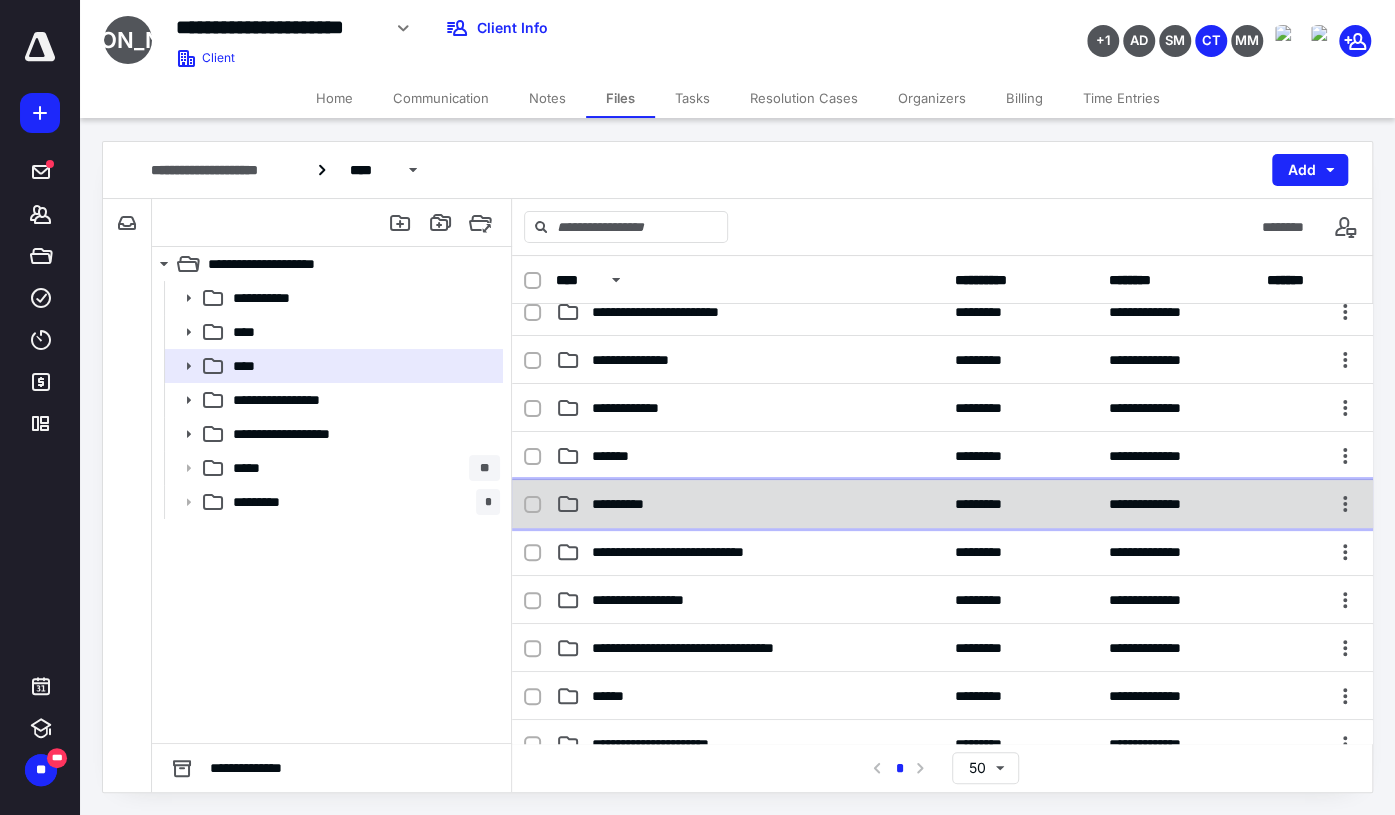 click on "**********" at bounding box center (942, 504) 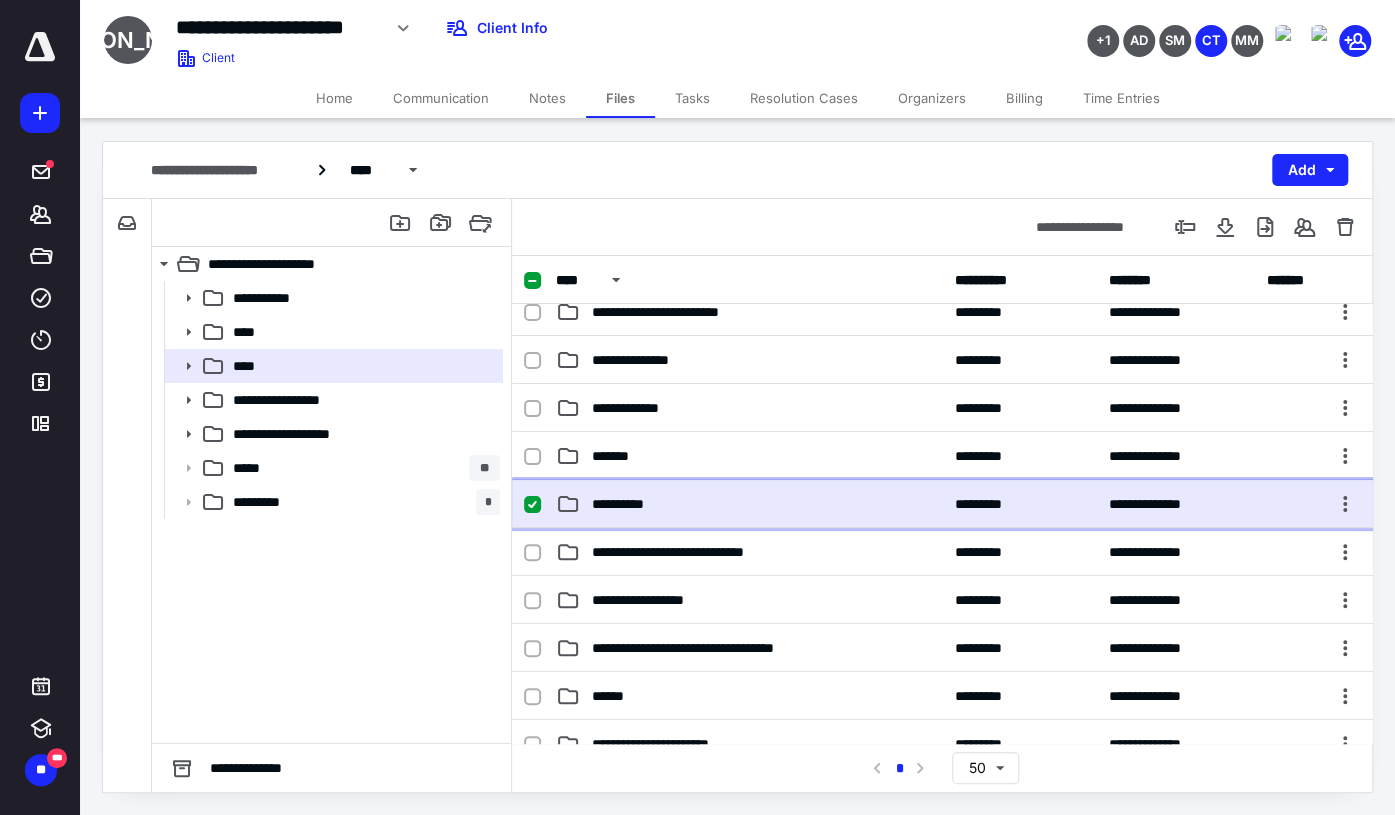 click on "**********" at bounding box center (942, 504) 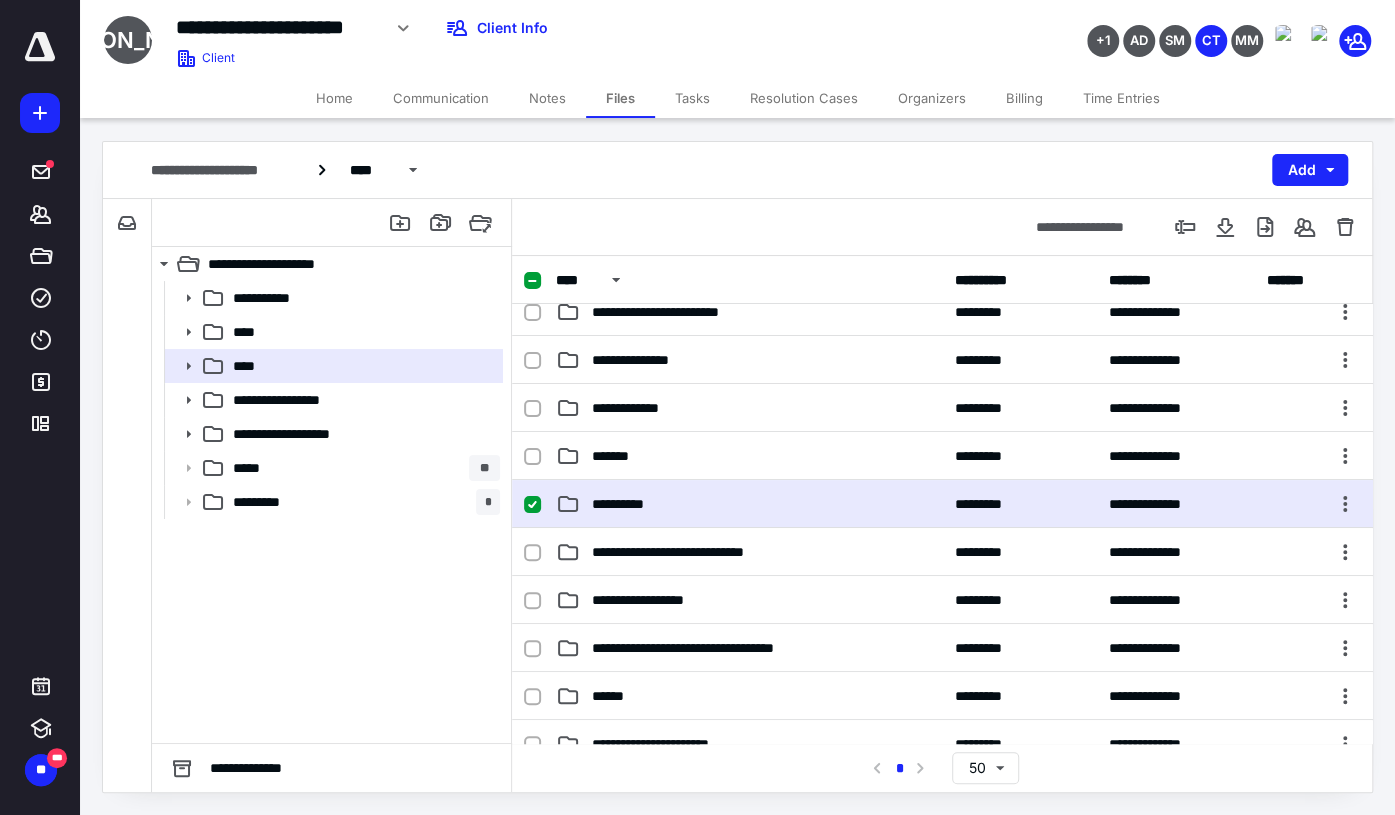 scroll, scrollTop: 0, scrollLeft: 0, axis: both 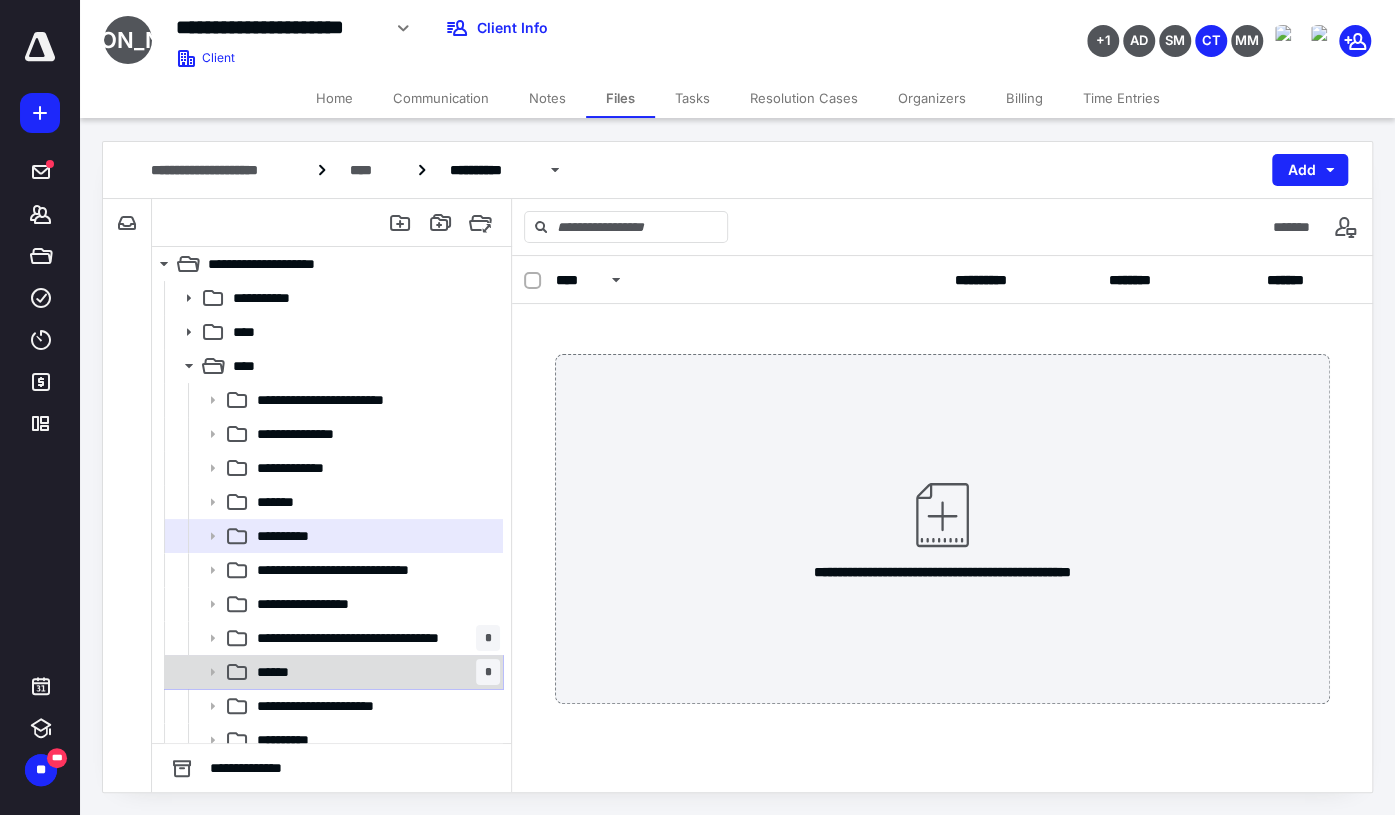 click on "****** *" at bounding box center (332, 672) 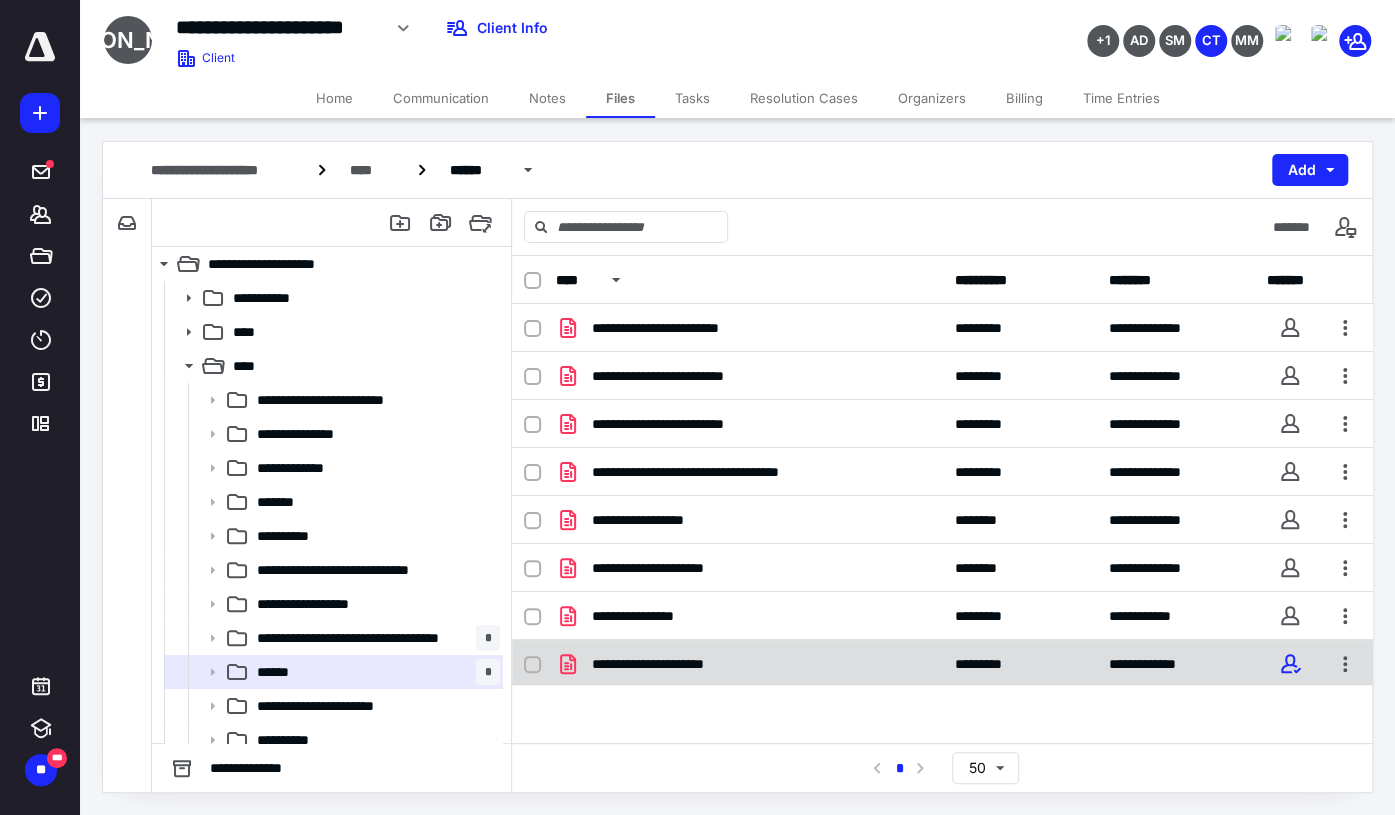 click on "**********" at bounding box center (672, 664) 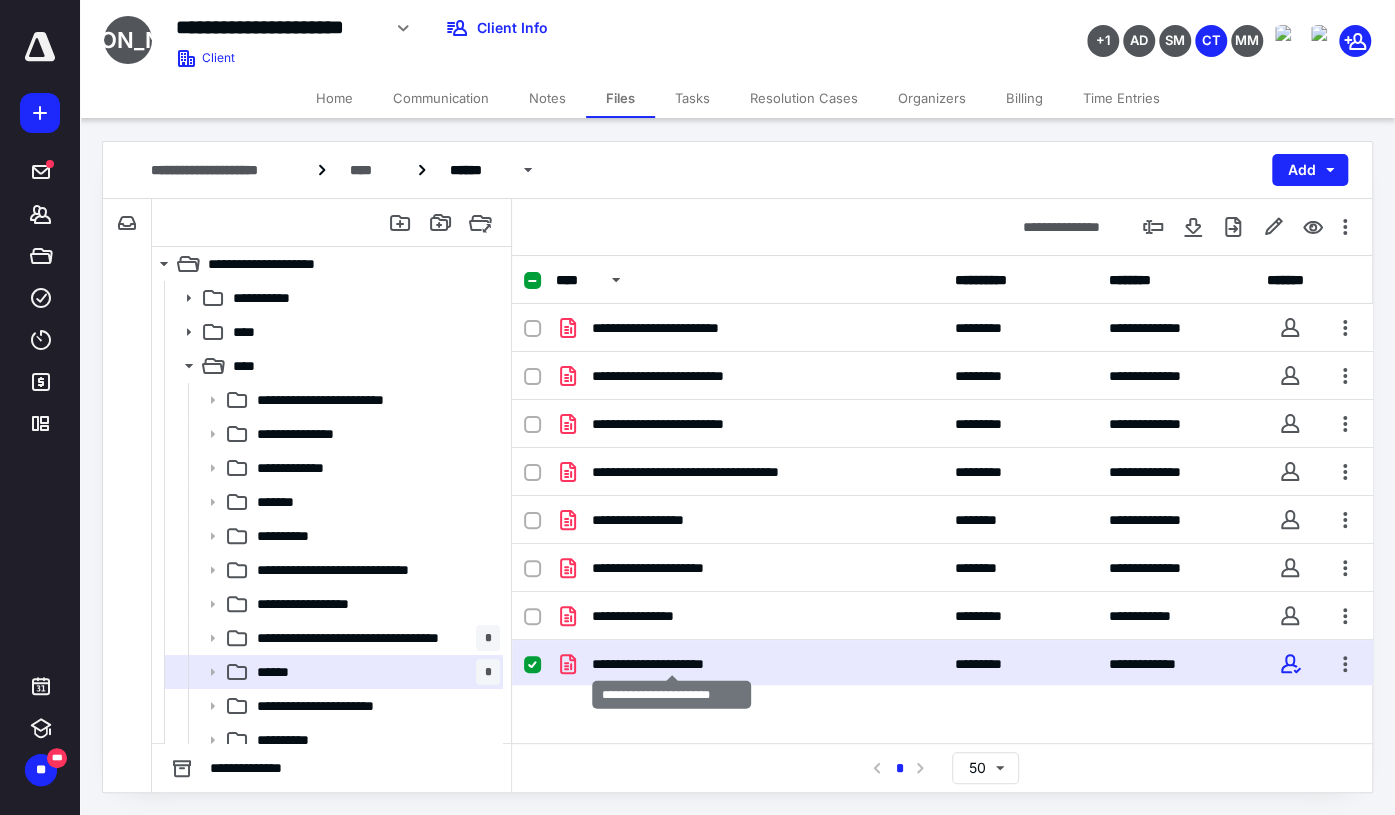 click on "**********" at bounding box center [672, 664] 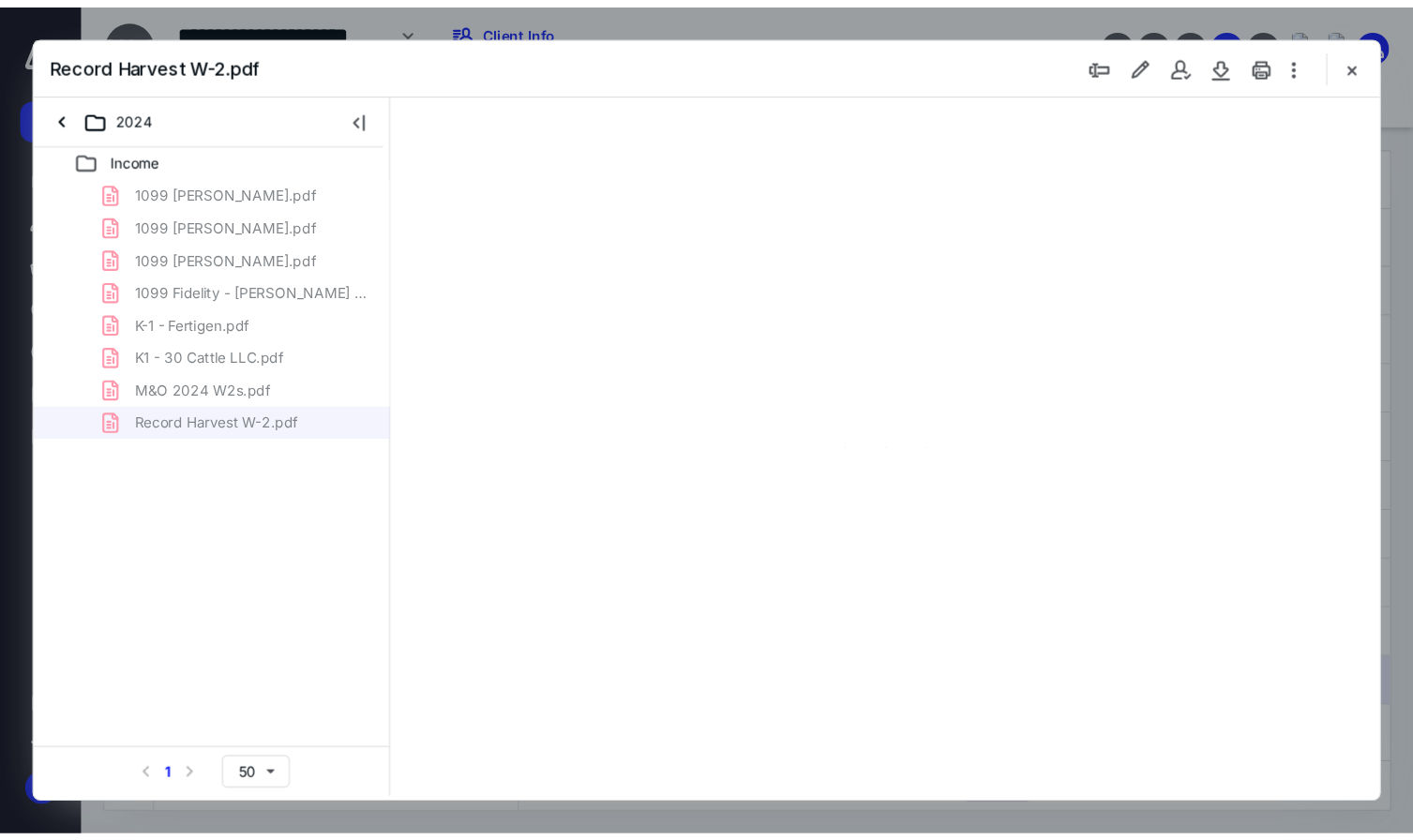 scroll, scrollTop: 0, scrollLeft: 0, axis: both 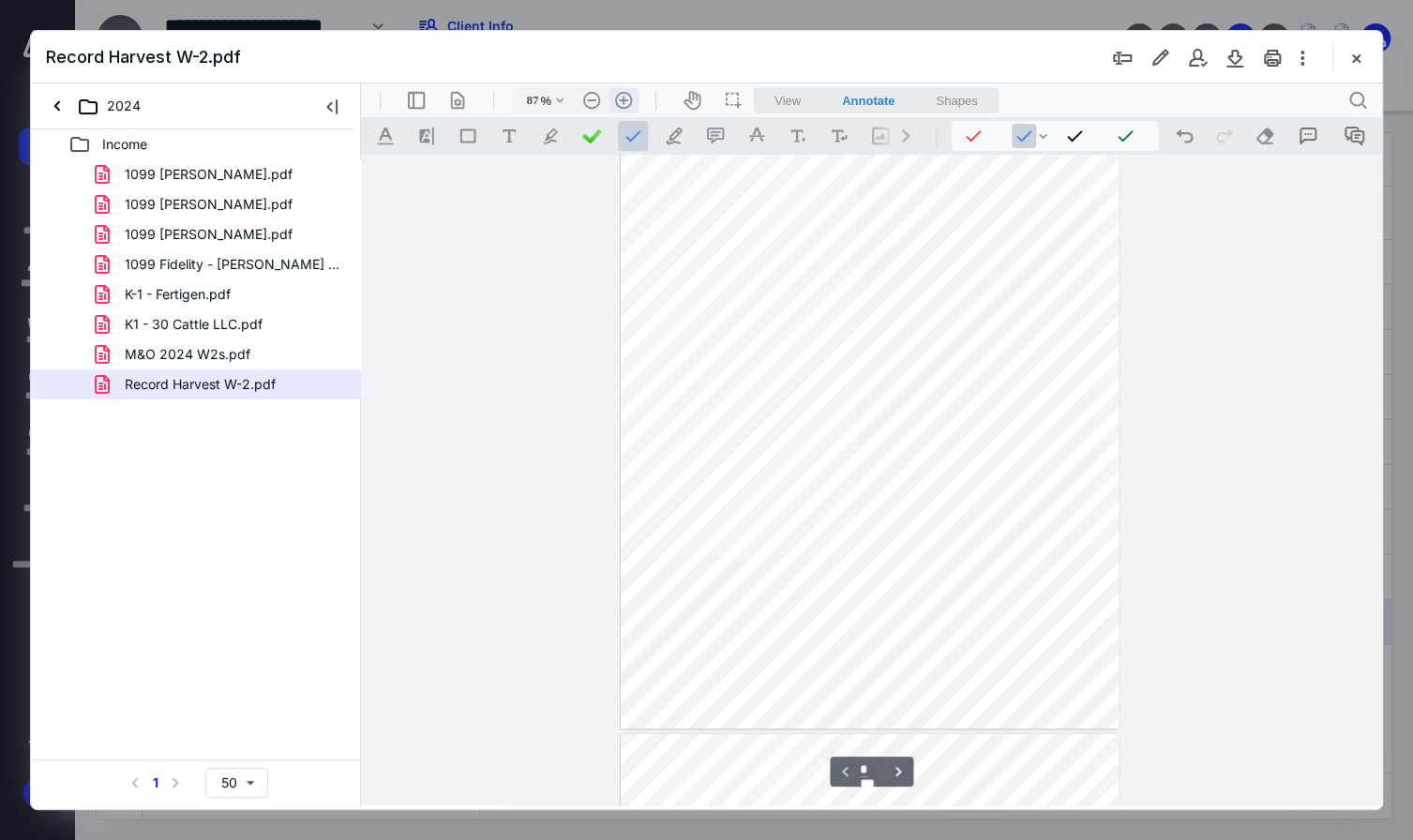 click on ".cls-1{fill:#abb0c4;} icon - header - zoom - in - line" at bounding box center [624, 100] 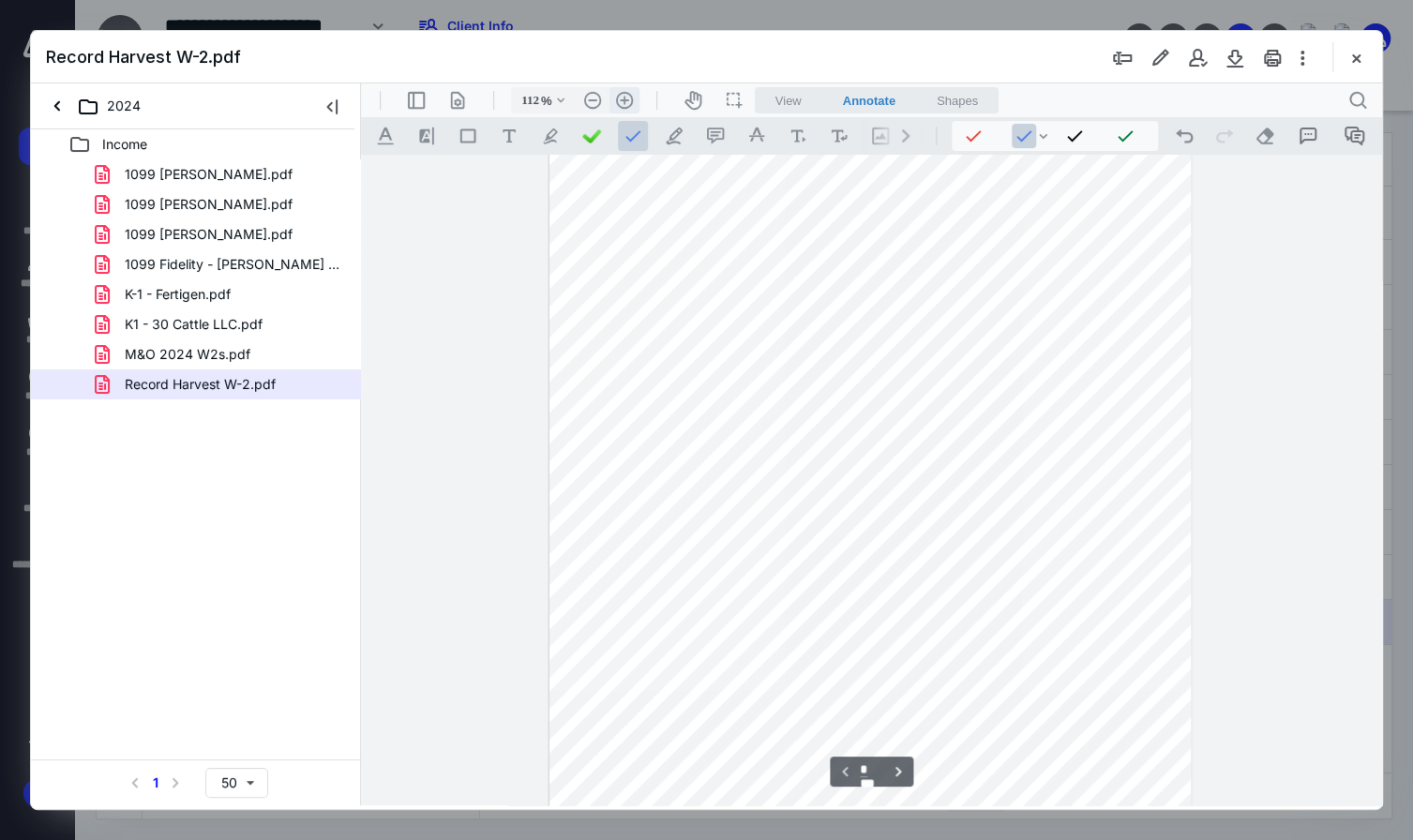 click on ".cls-1{fill:#abb0c4;} icon - header - zoom - in - line" at bounding box center [624, 100] 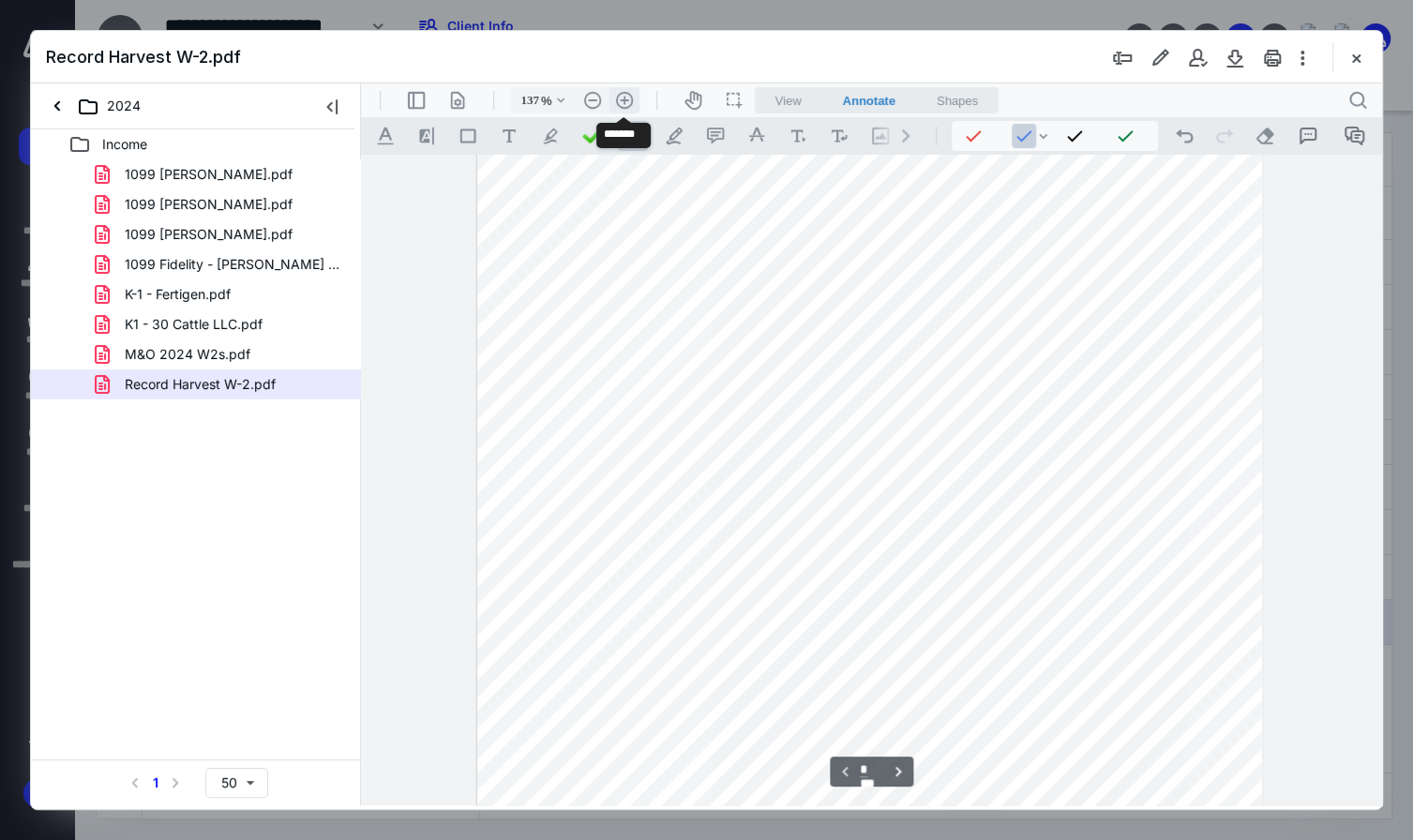 click on ".cls-1{fill:#abb0c4;} icon - header - zoom - in - line" at bounding box center [624, 100] 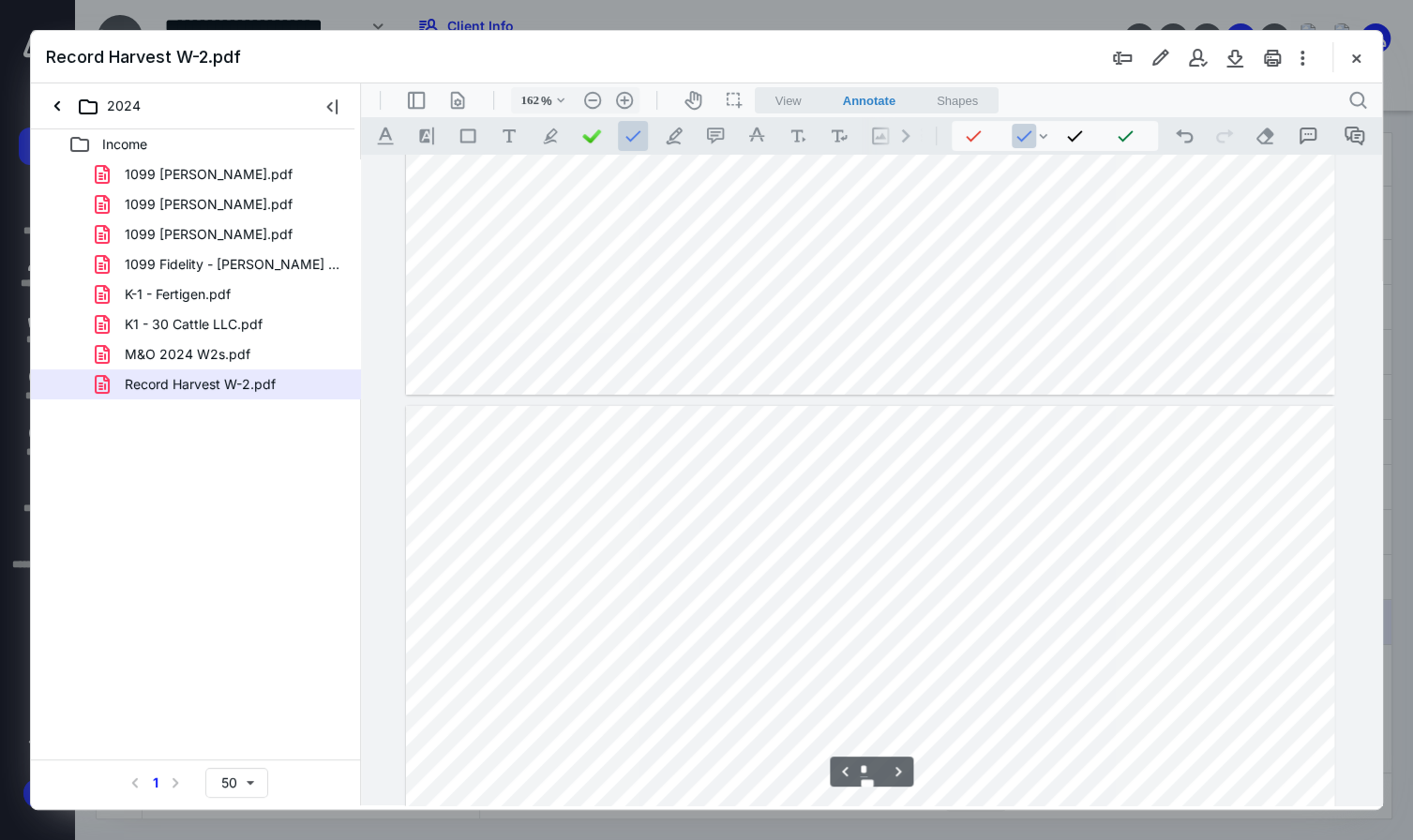scroll, scrollTop: 3597, scrollLeft: 0, axis: vertical 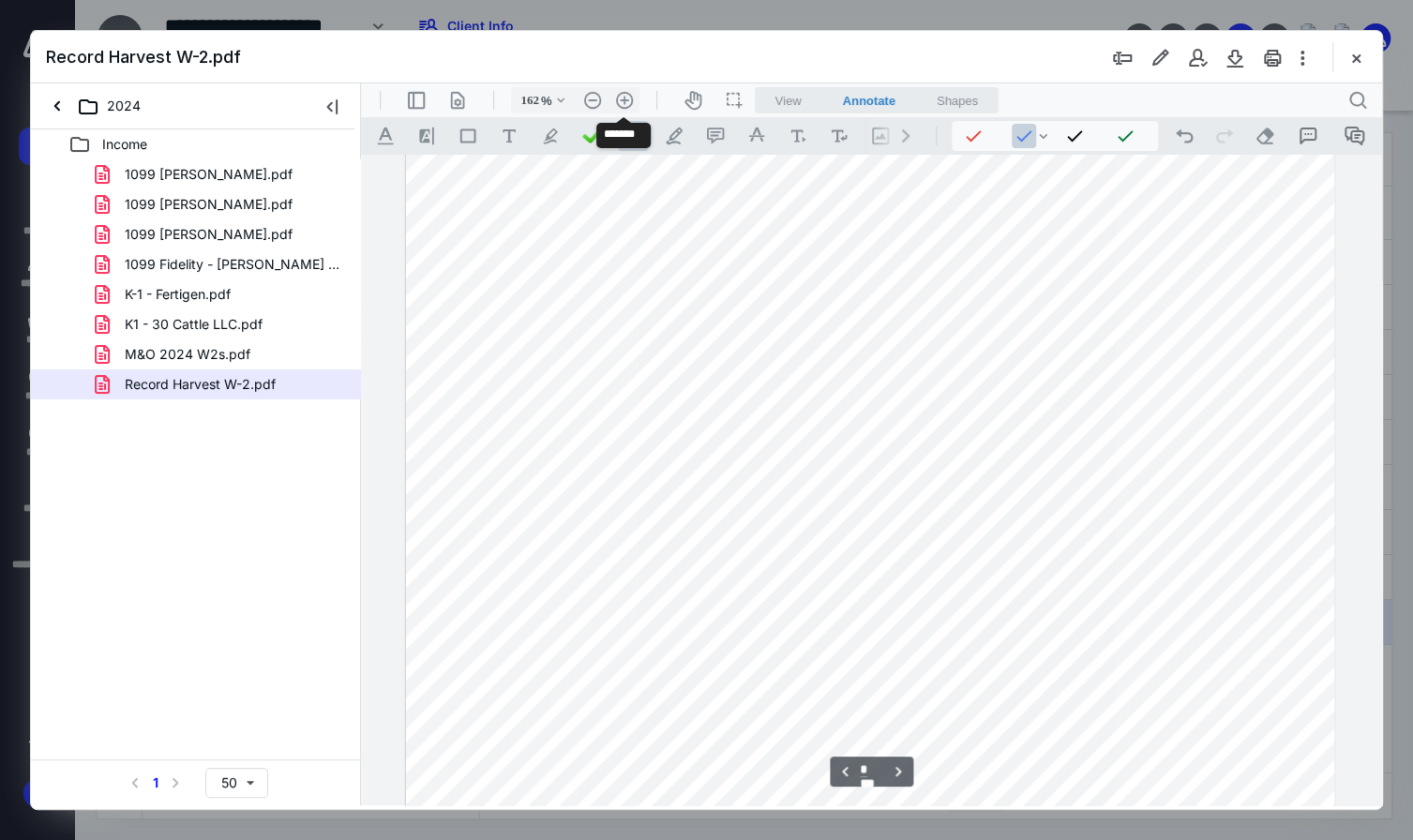 type on "*" 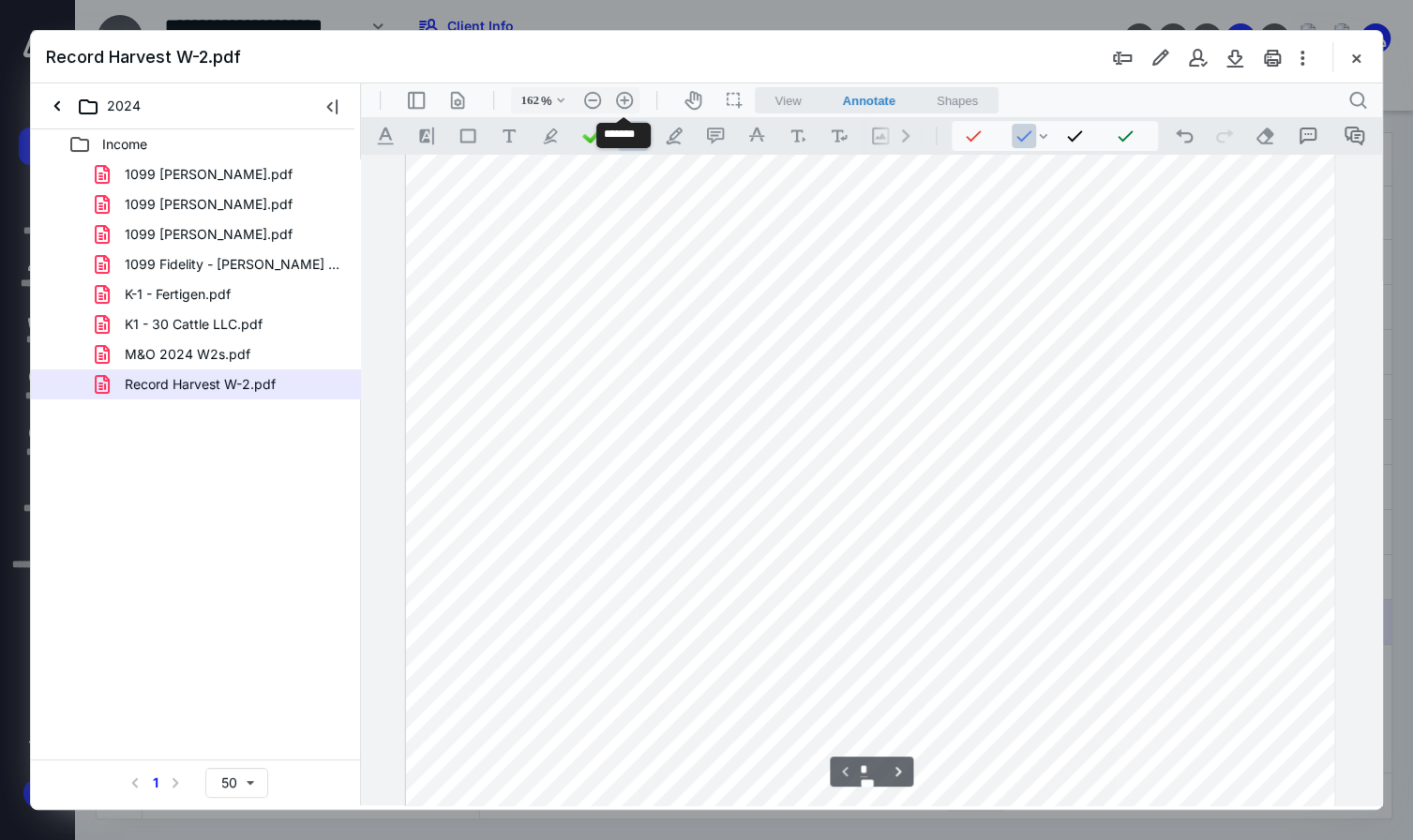 scroll, scrollTop: 203, scrollLeft: 0, axis: vertical 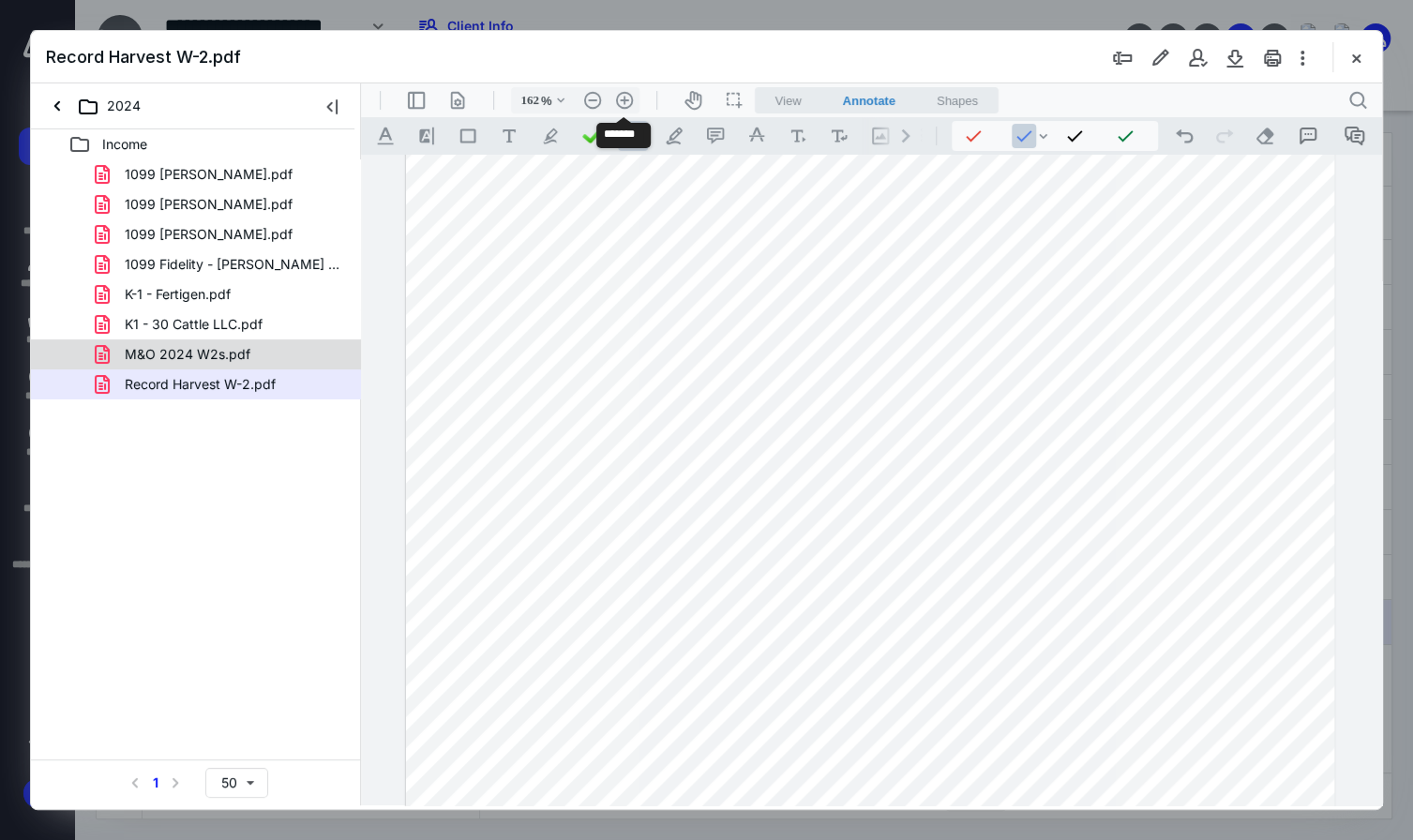 click on "M&O 2024 W2s.pdf" at bounding box center [196, 354] 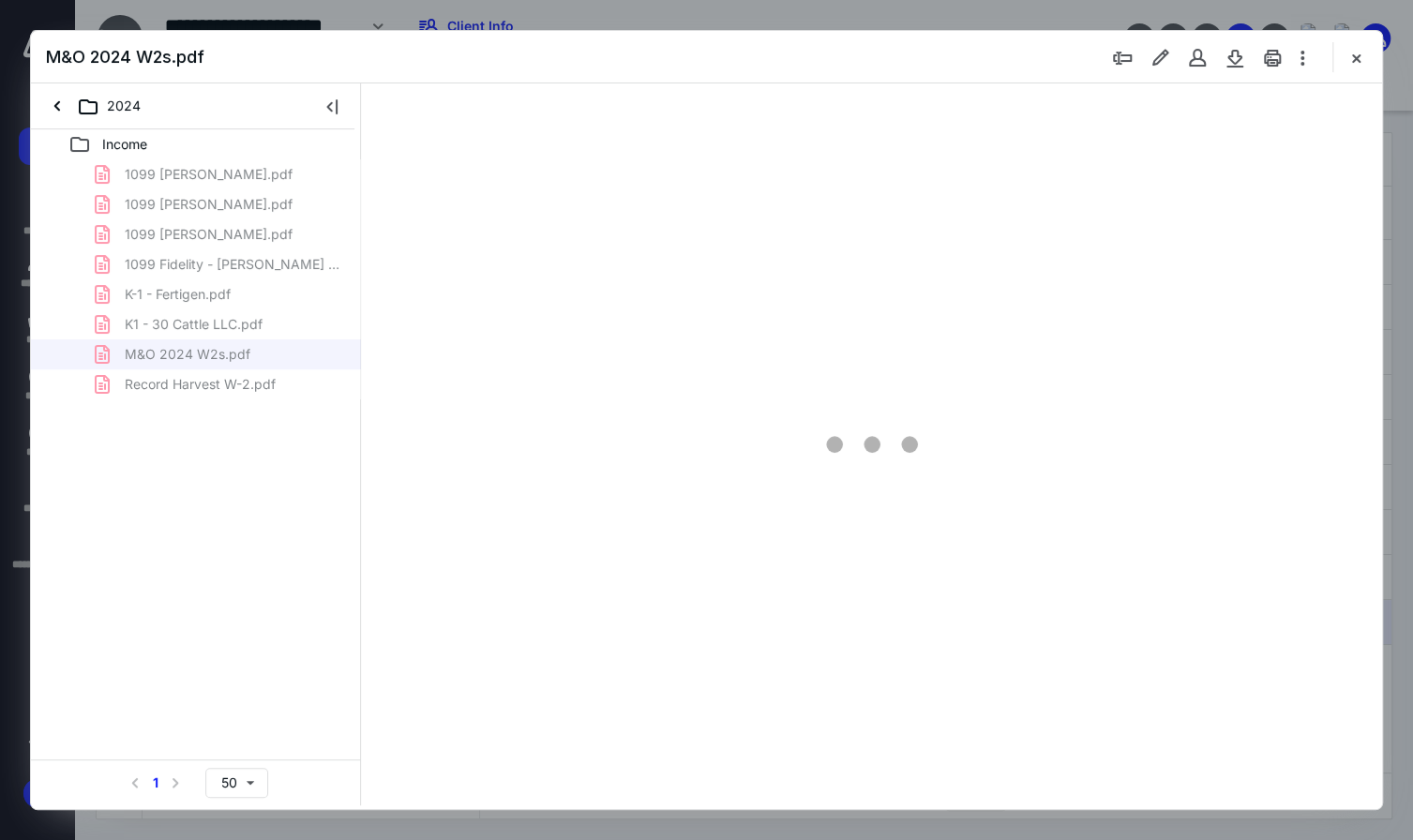 scroll, scrollTop: 0, scrollLeft: 0, axis: both 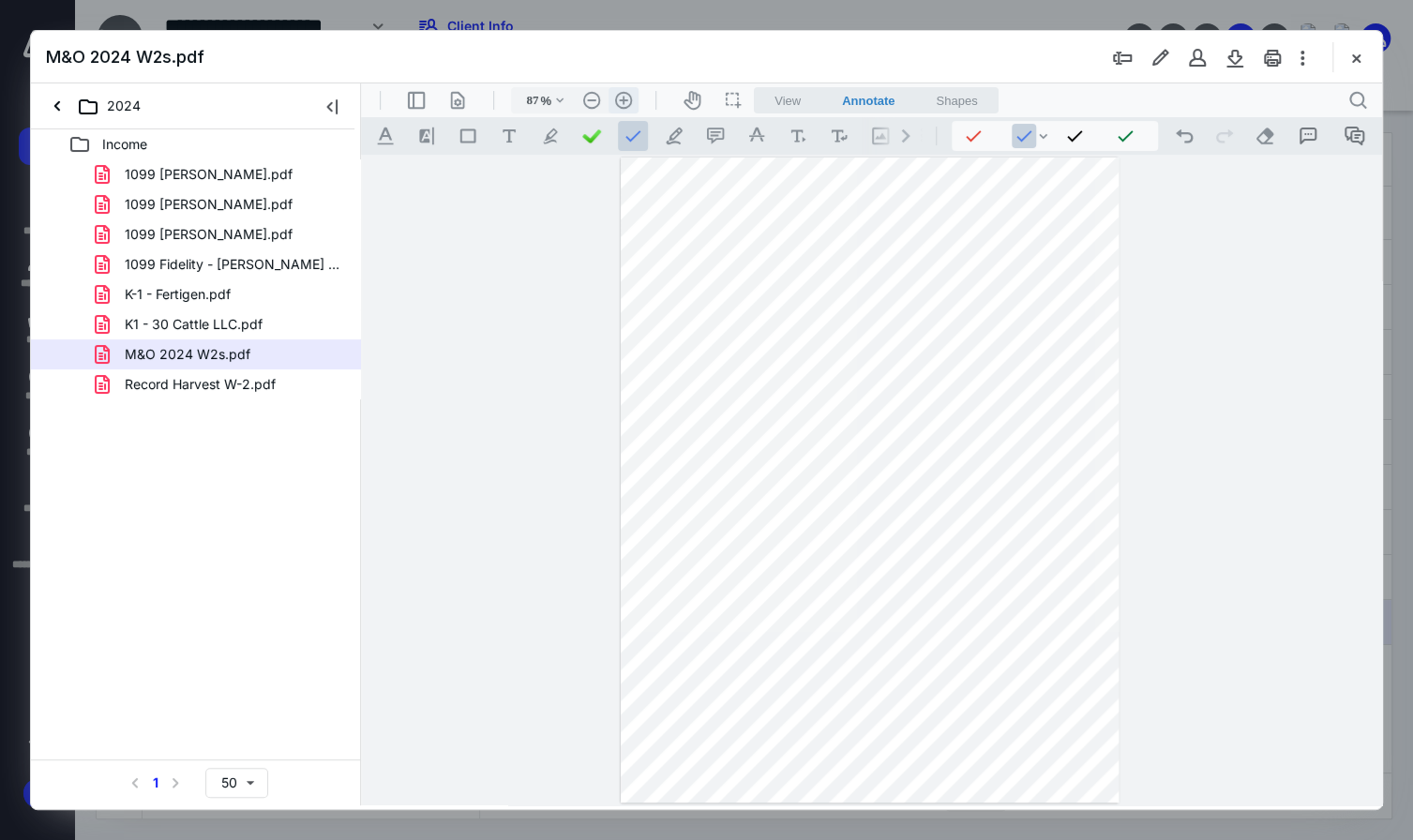 click on ".cls-1{fill:#abb0c4;} icon - header - zoom - in - line" at bounding box center (624, 100) 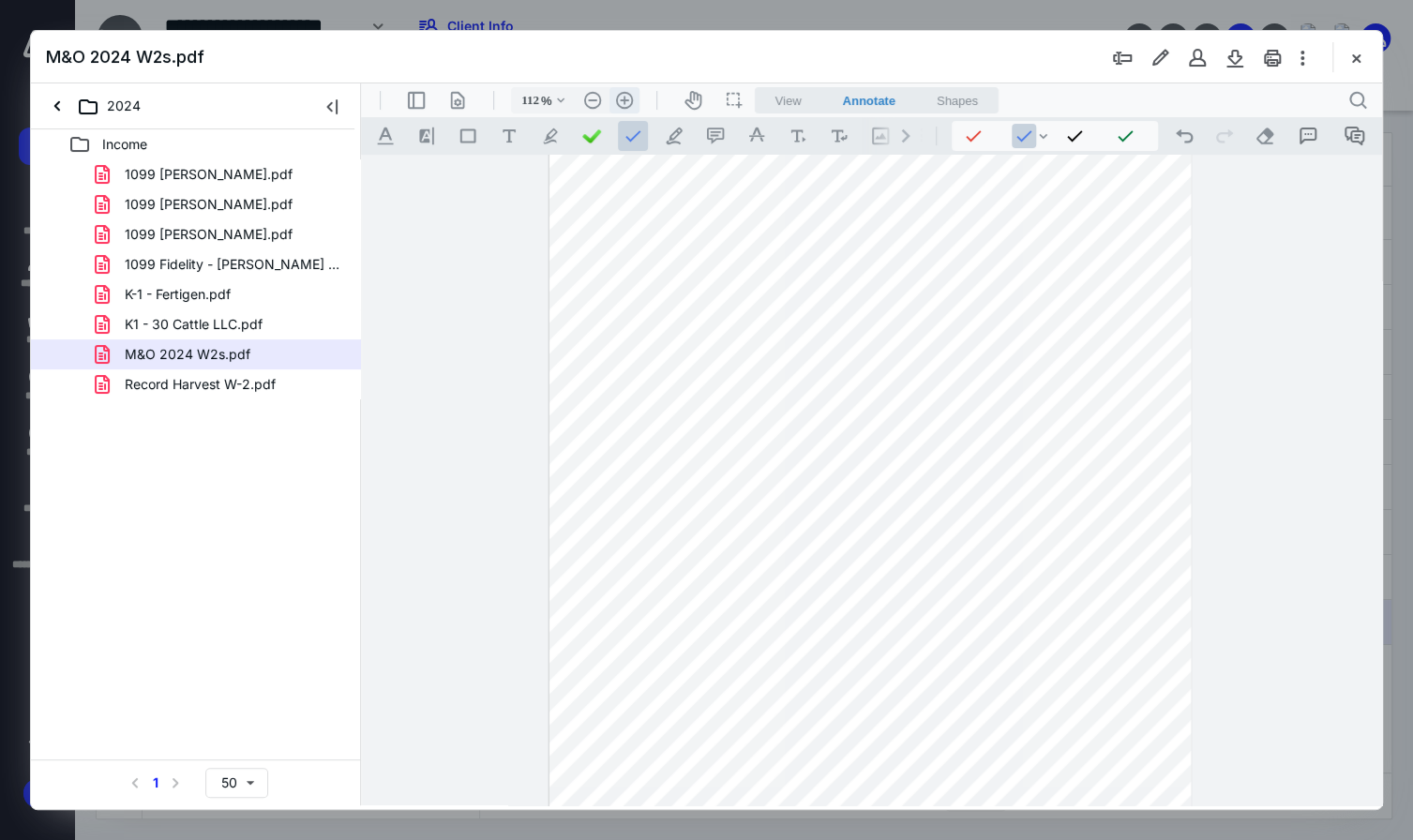 click on ".cls-1{fill:#abb0c4;} icon - header - zoom - in - line" at bounding box center (624, 100) 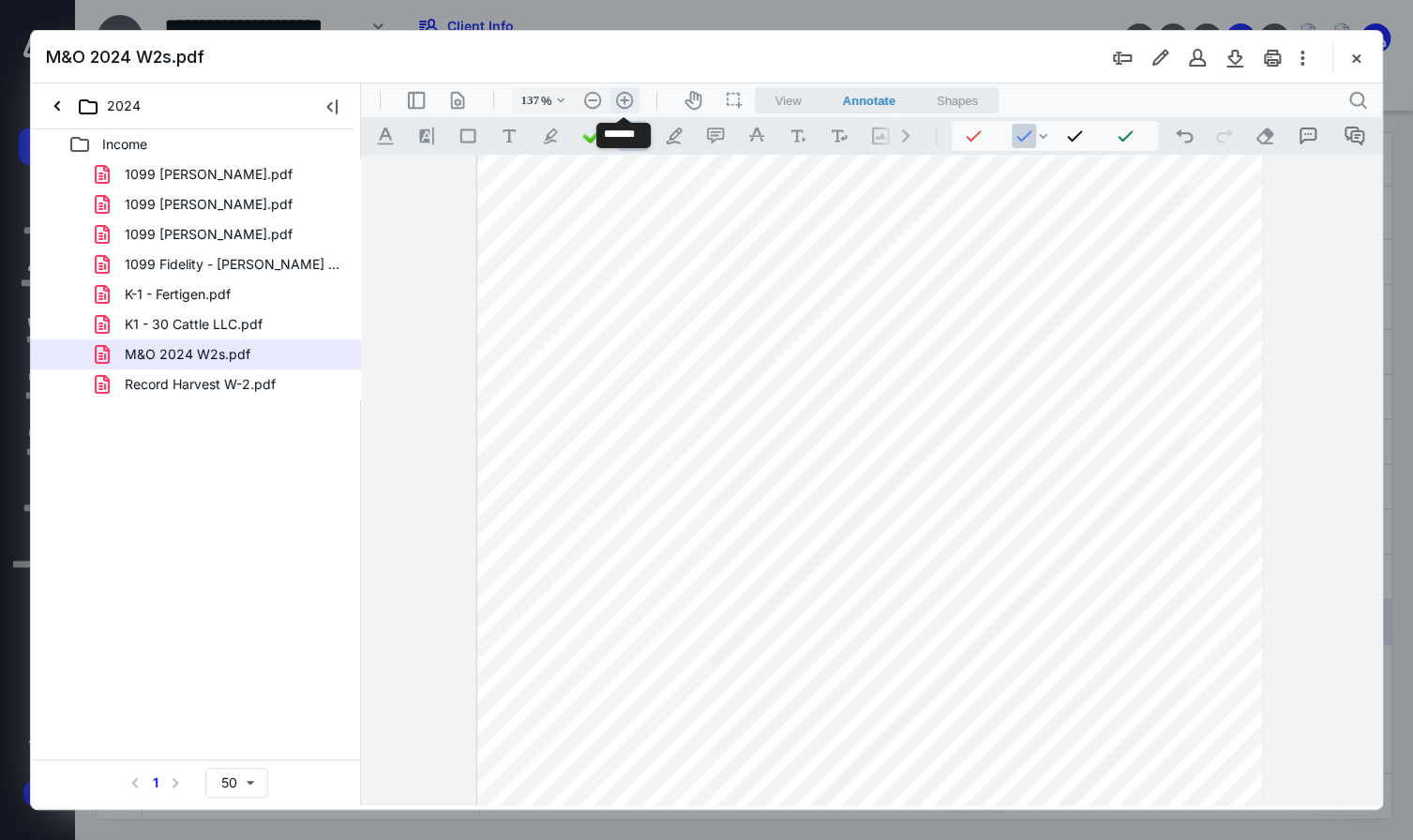 click on ".cls-1{fill:#abb0c4;} icon - header - zoom - in - line" at bounding box center (624, 100) 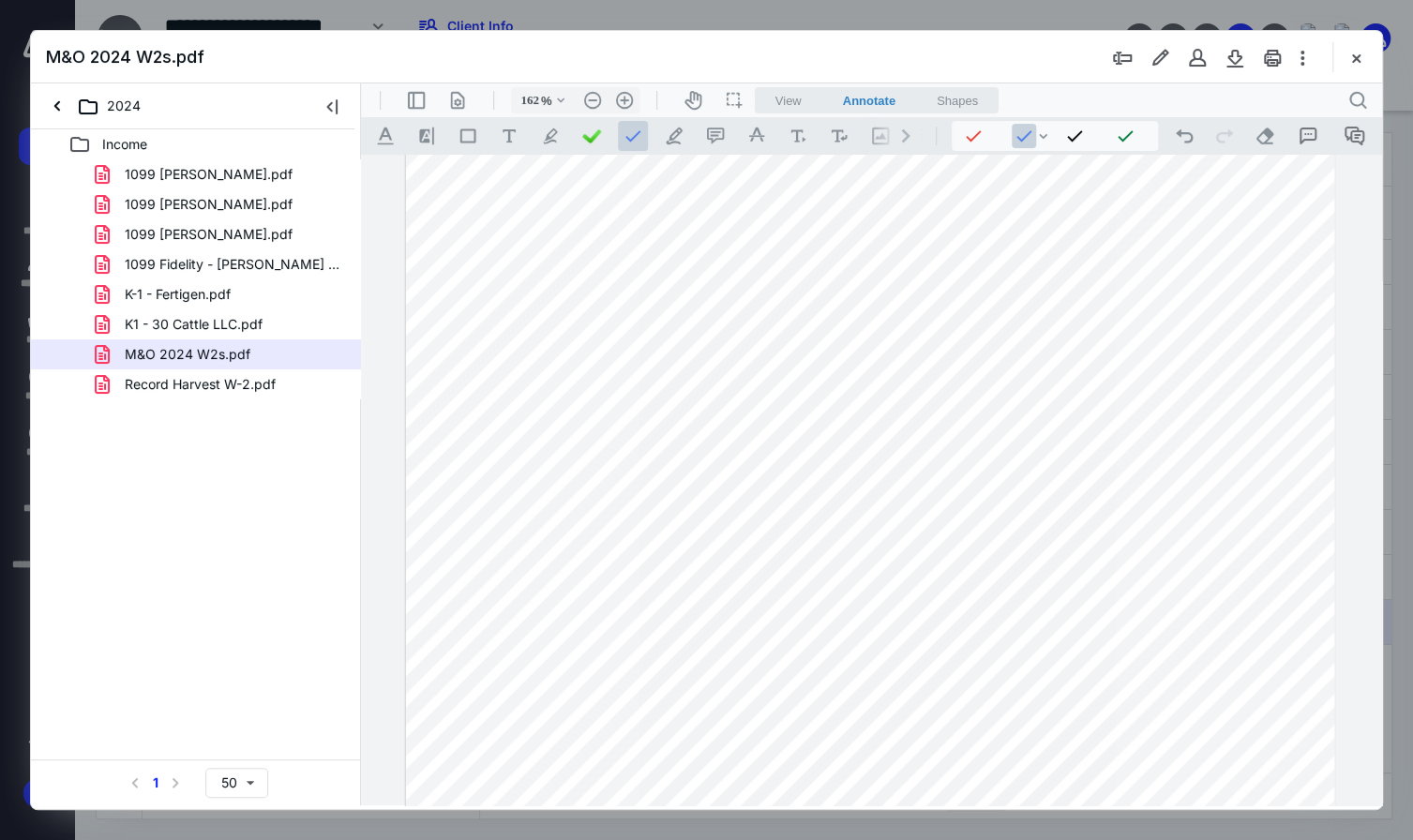scroll, scrollTop: 73, scrollLeft: 0, axis: vertical 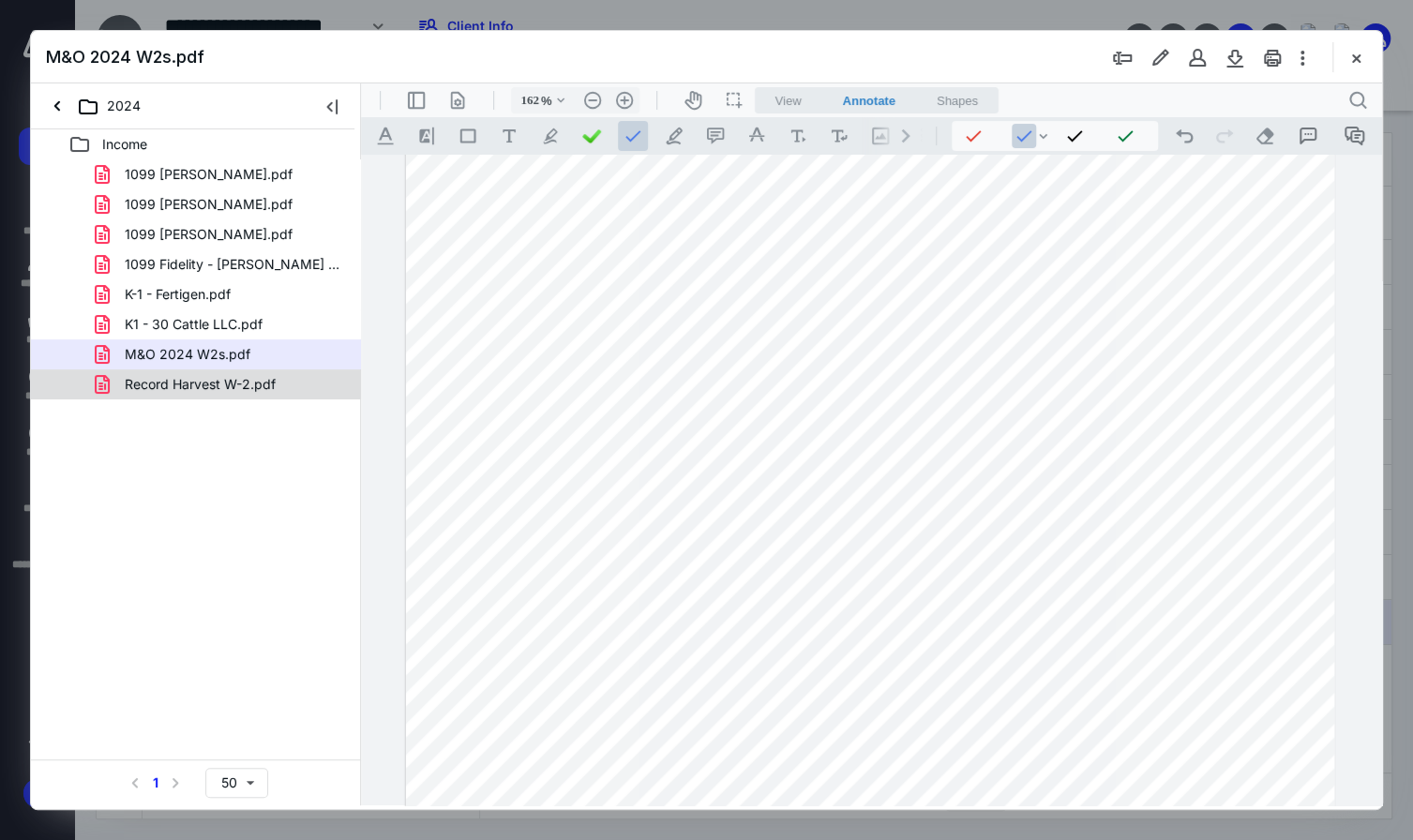 click on "Record Harvest W-2.pdf" at bounding box center (200, 384) 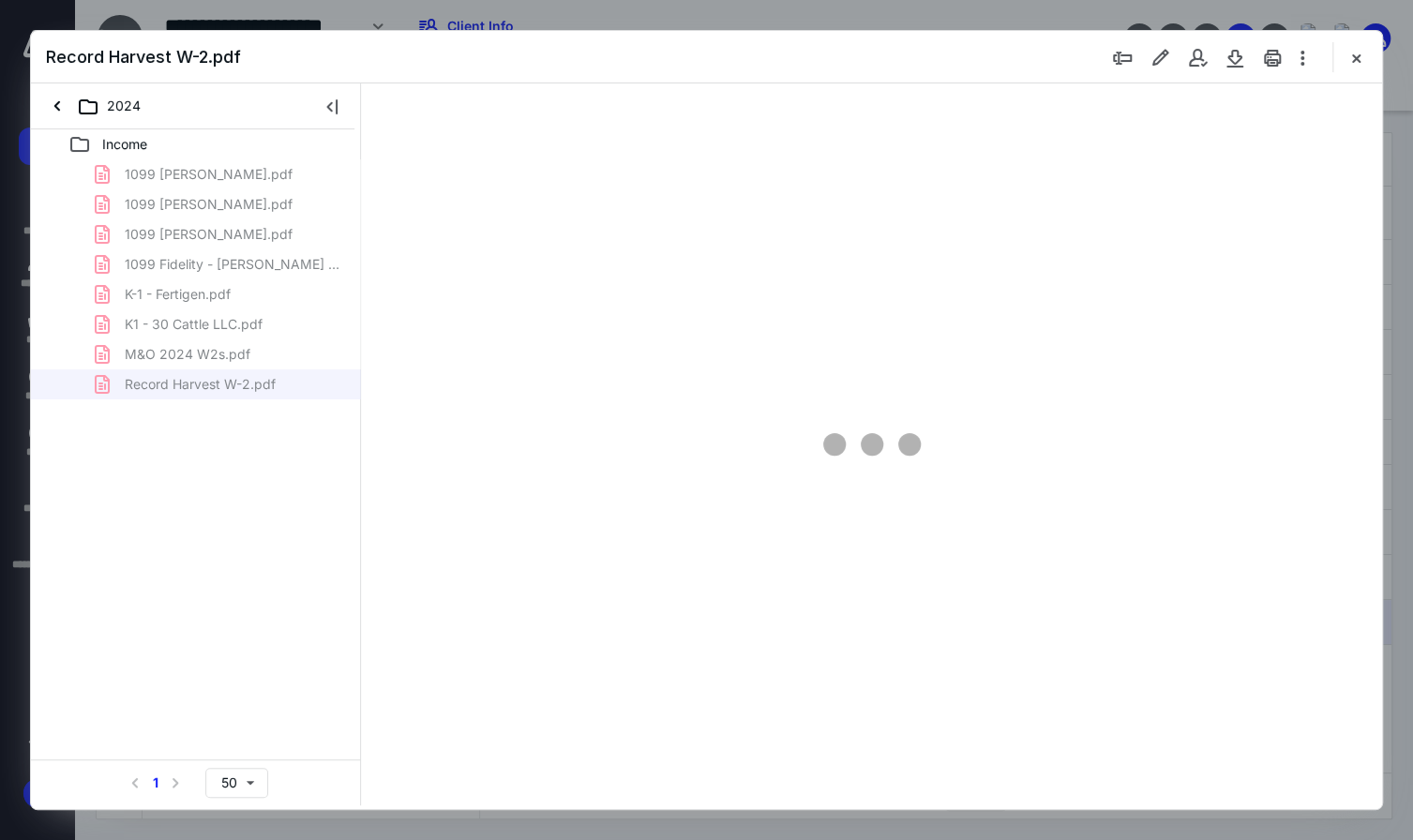 type on "87" 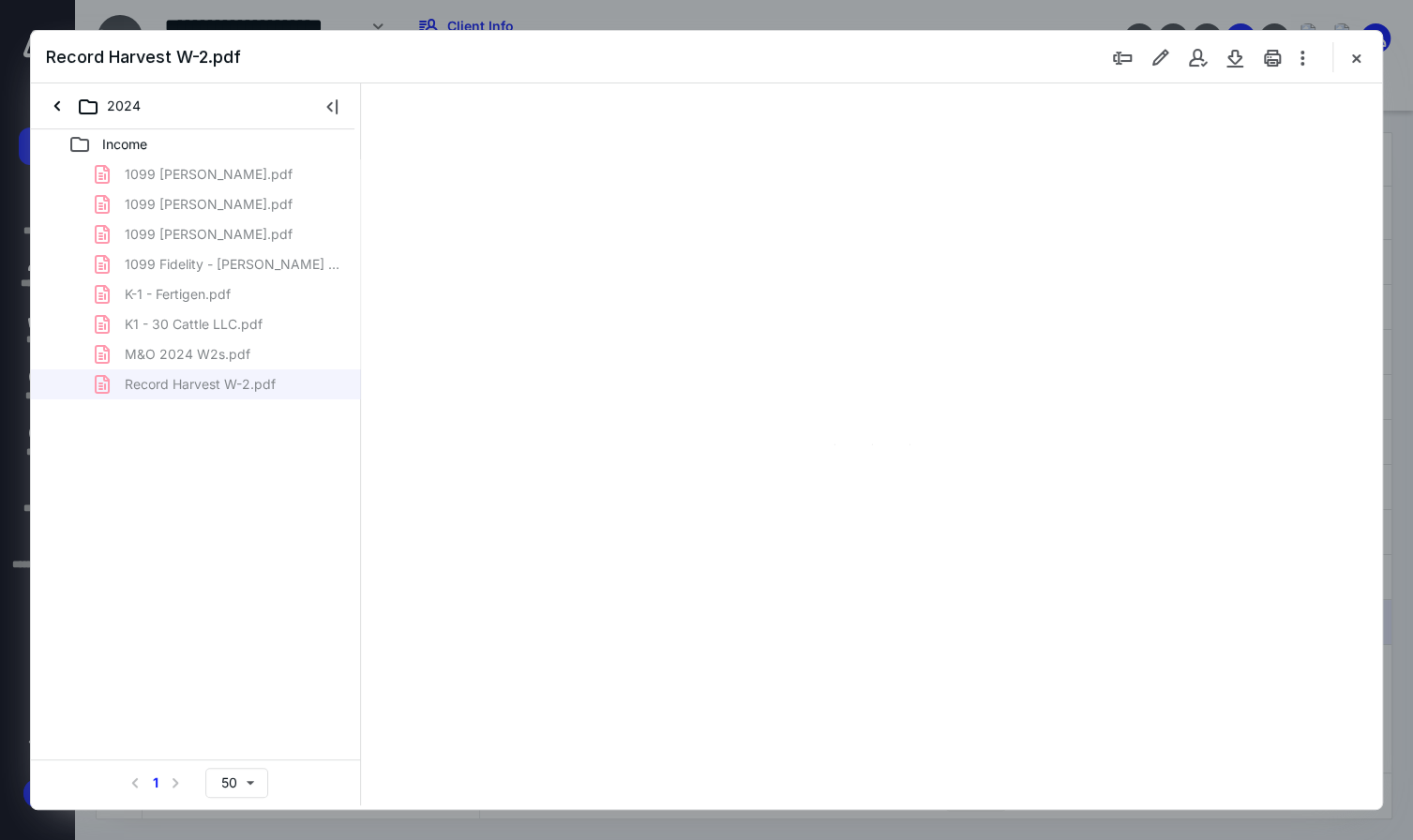 scroll, scrollTop: 74, scrollLeft: 0, axis: vertical 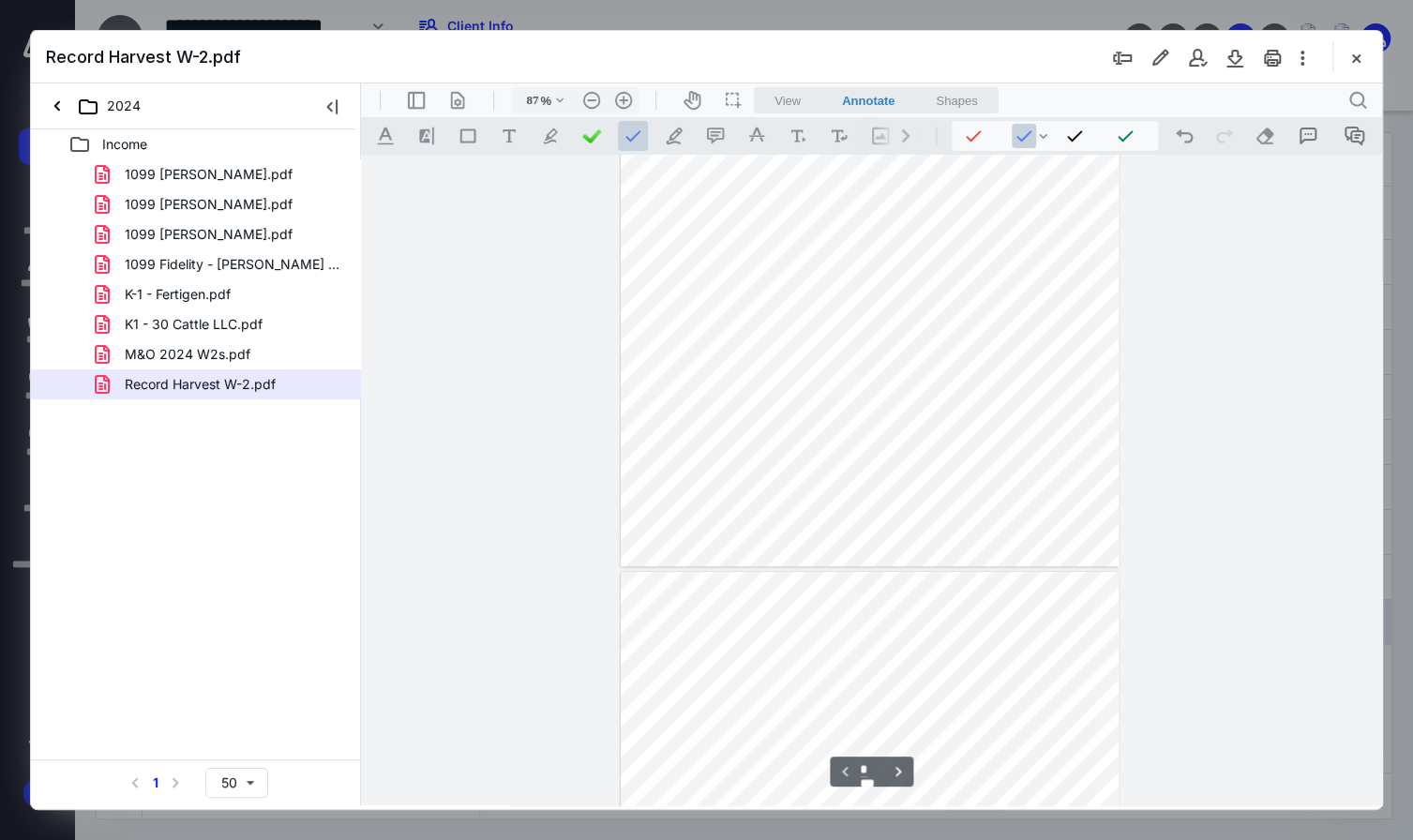 type on "*" 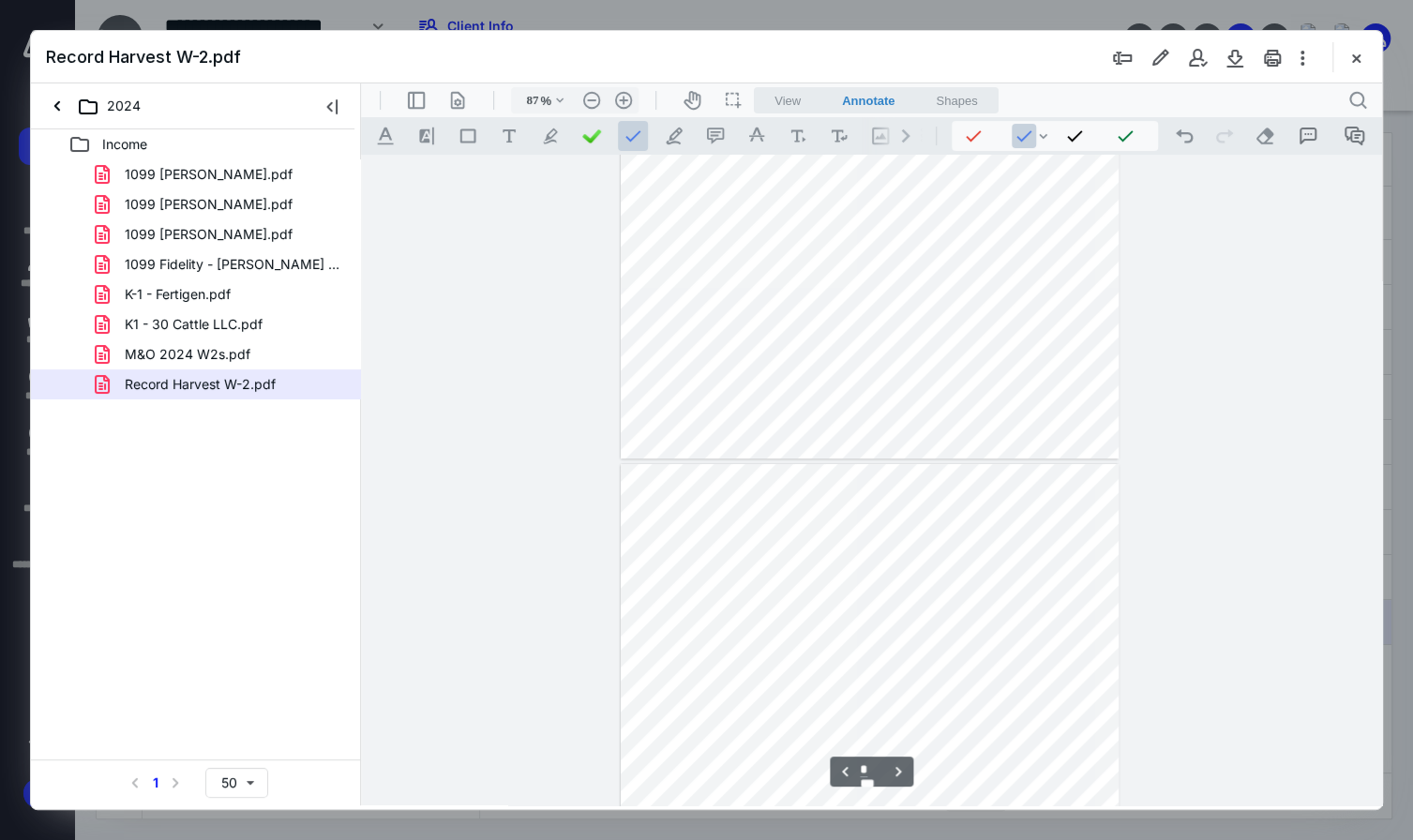 scroll, scrollTop: 412, scrollLeft: 0, axis: vertical 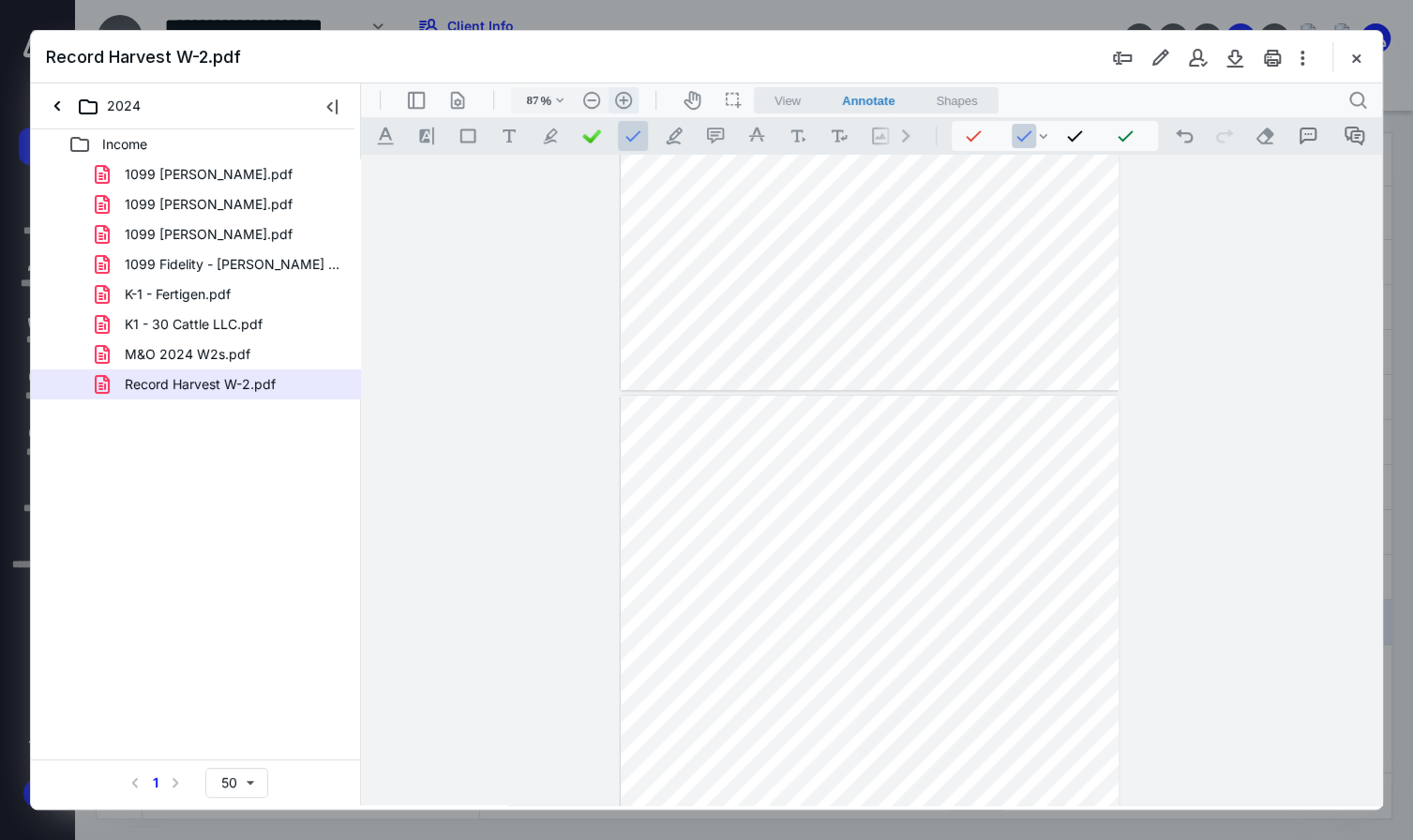 click on ".cls-1{fill:#abb0c4;} icon - header - zoom - in - line" at bounding box center (624, 100) 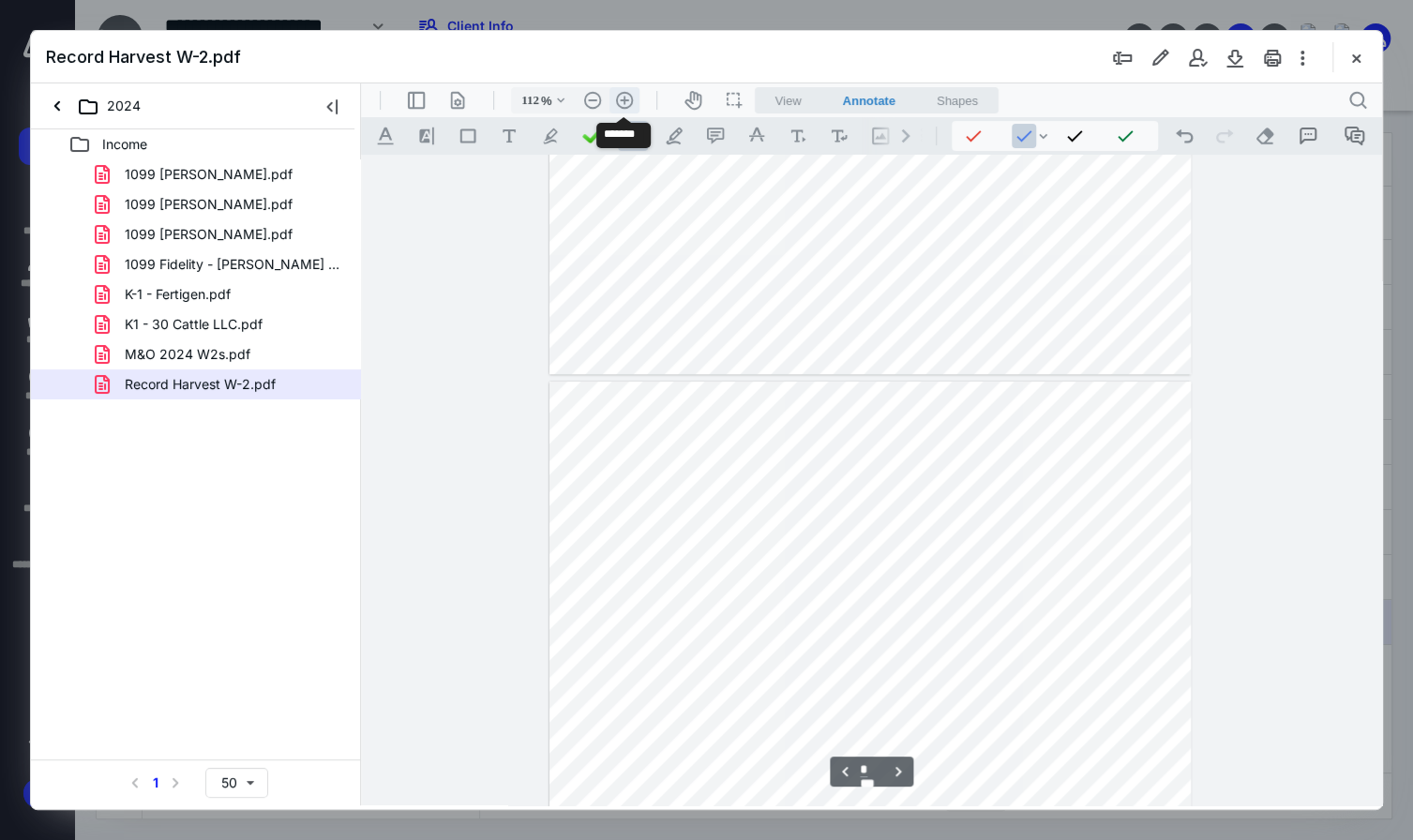 click on ".cls-1{fill:#abb0c4;} icon - header - zoom - in - line" at bounding box center (624, 100) 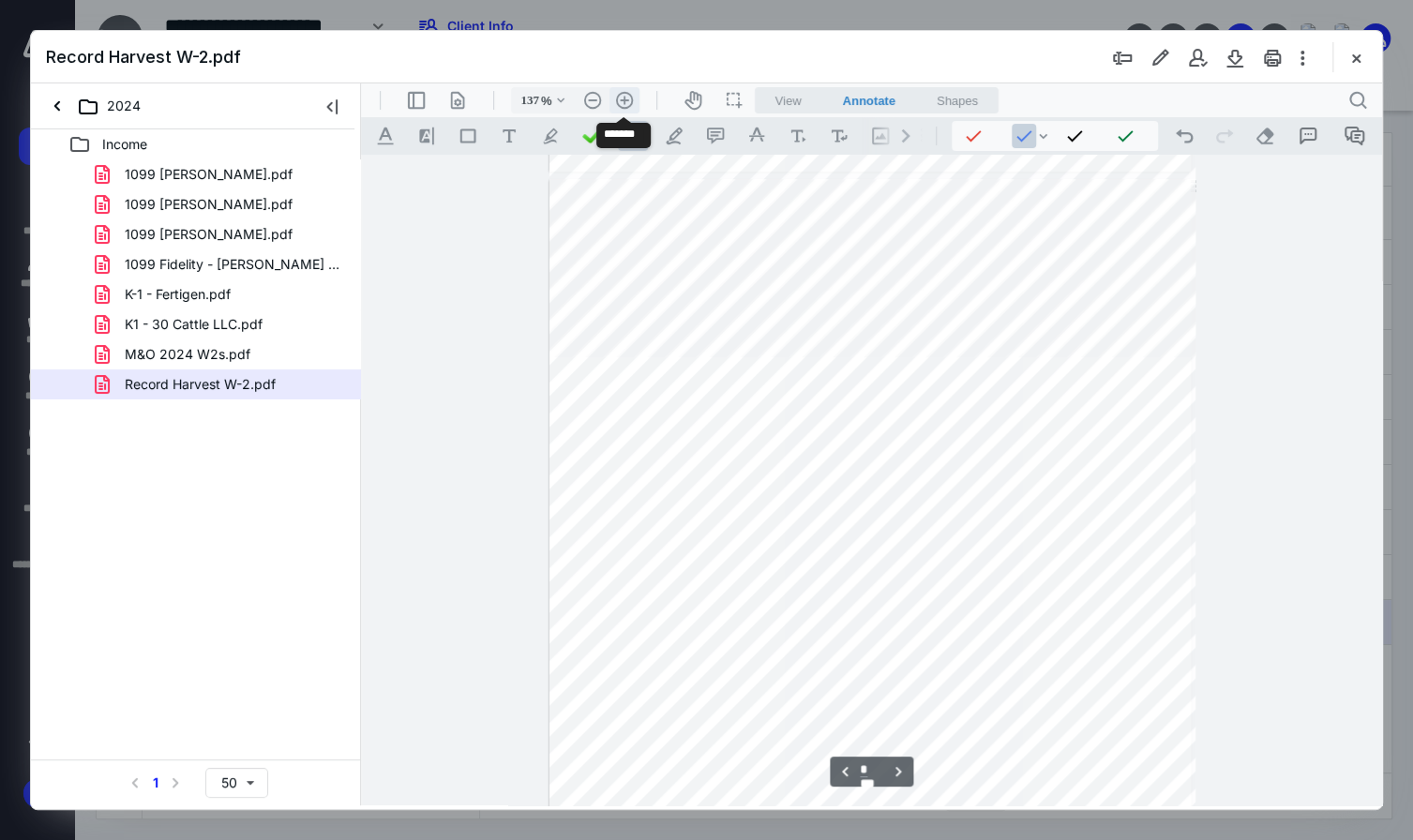 click on ".cls-1{fill:#abb0c4;} icon - header - zoom - in - line" at bounding box center (624, 100) 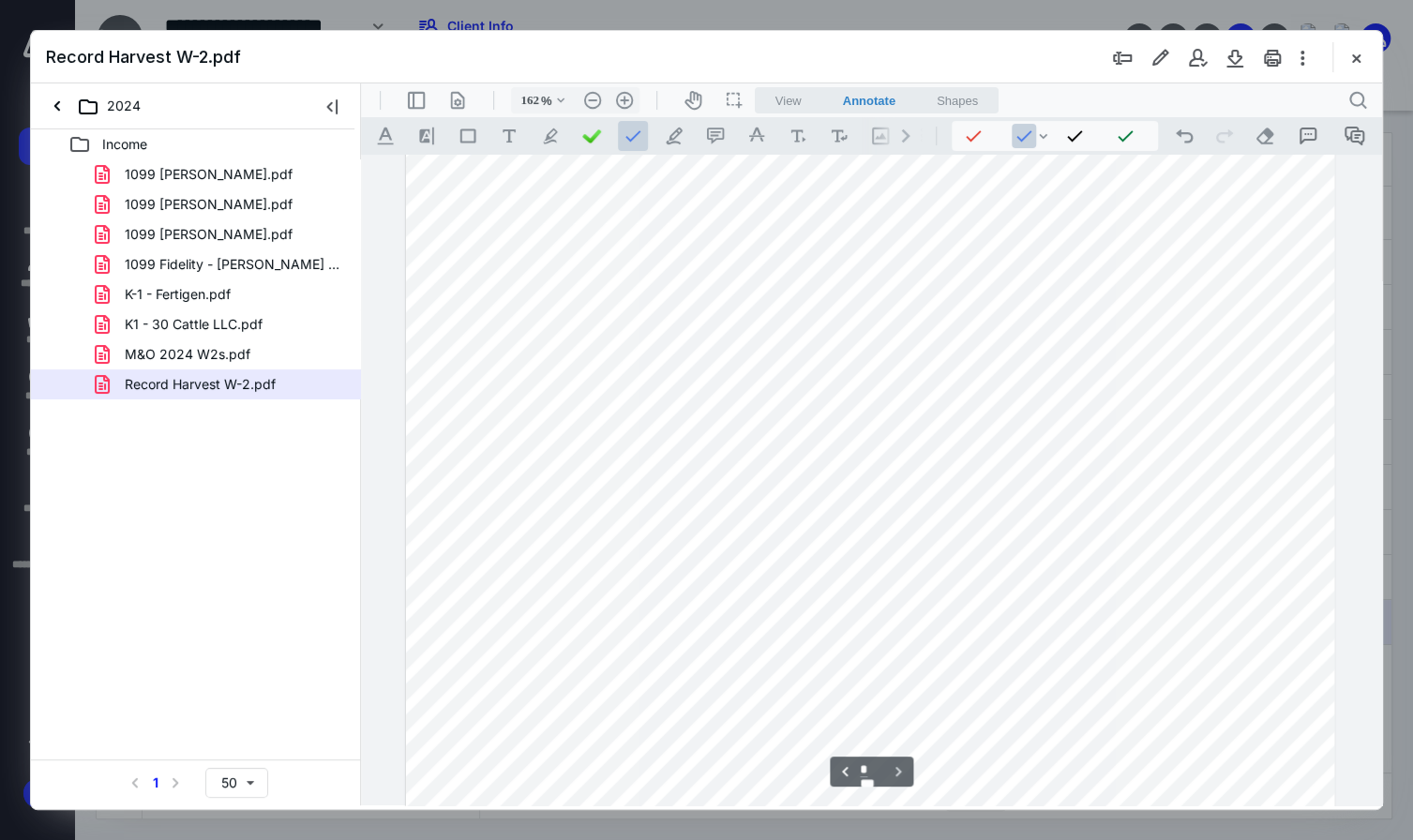 scroll, scrollTop: 7221, scrollLeft: 0, axis: vertical 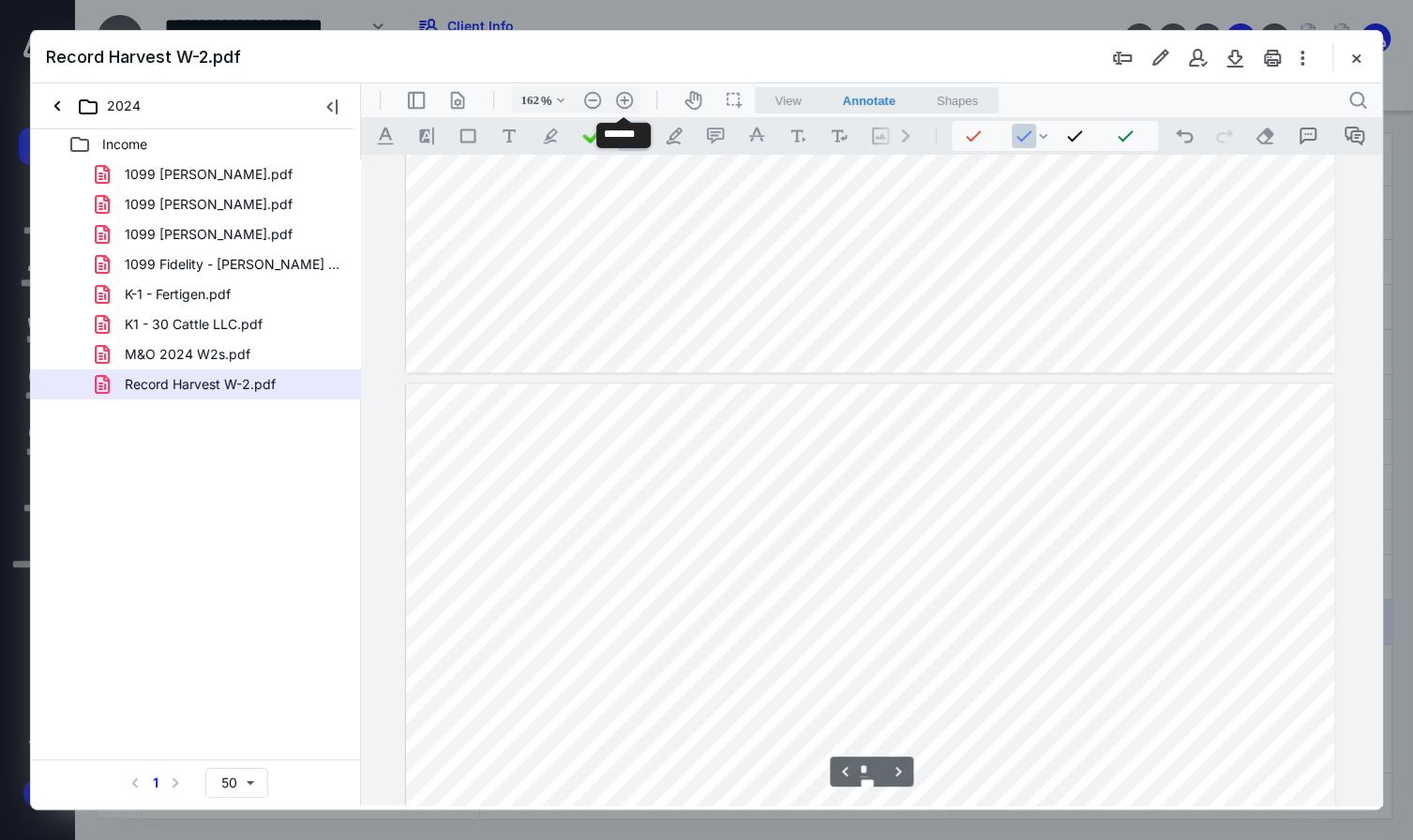 type on "*" 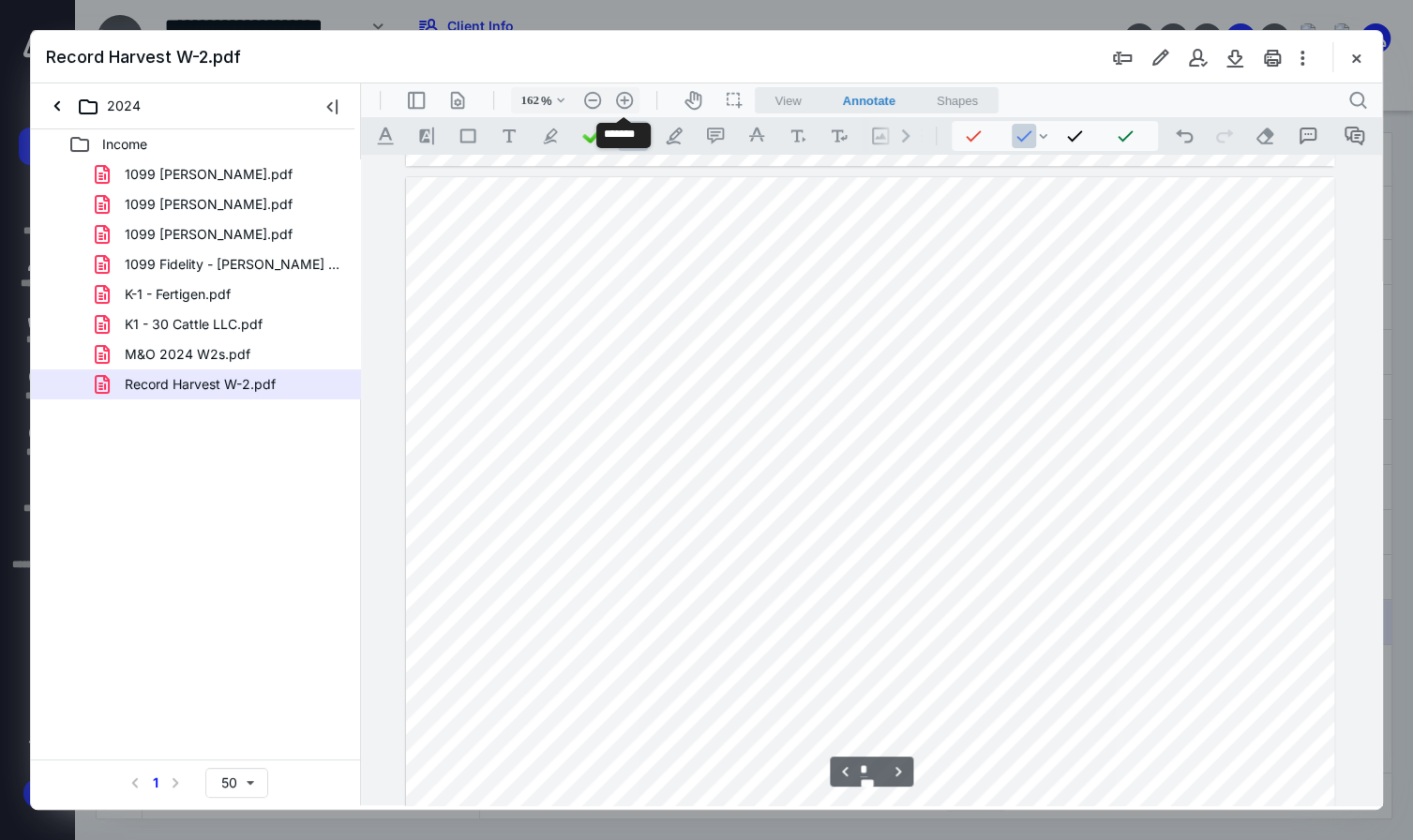 scroll, scrollTop: 4832, scrollLeft: 0, axis: vertical 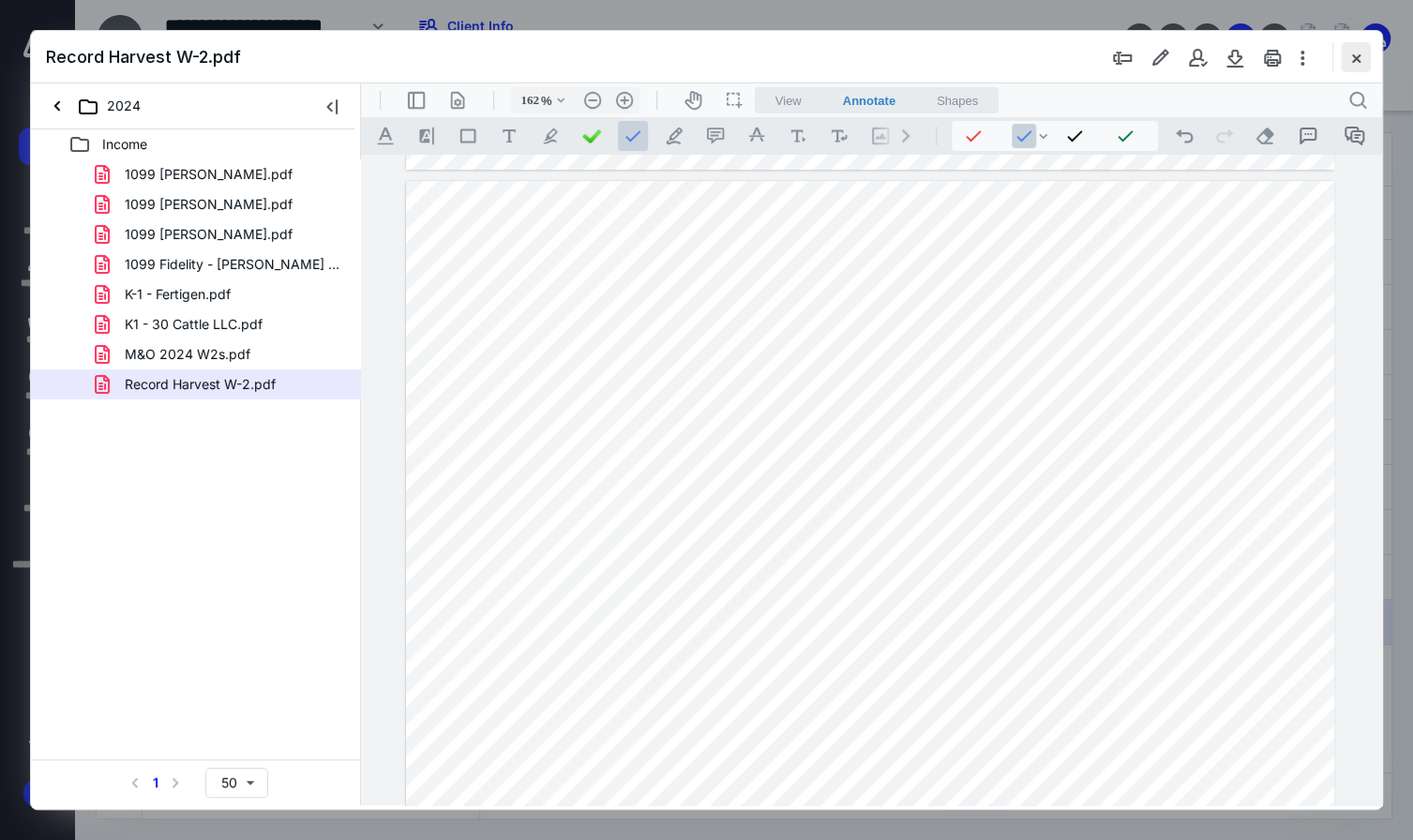 click at bounding box center (1356, 57) 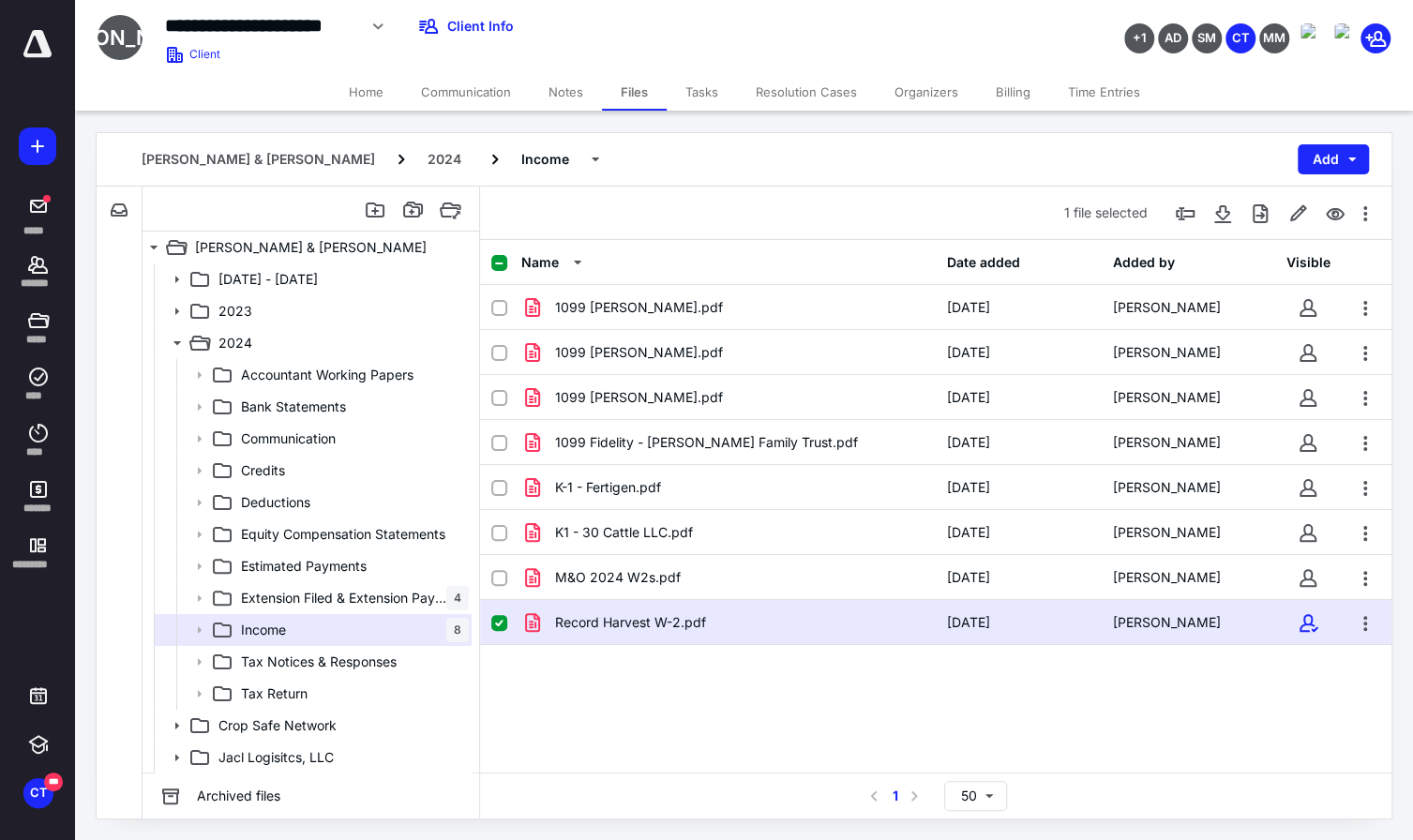 click on "Organizers" at bounding box center [926, 92] 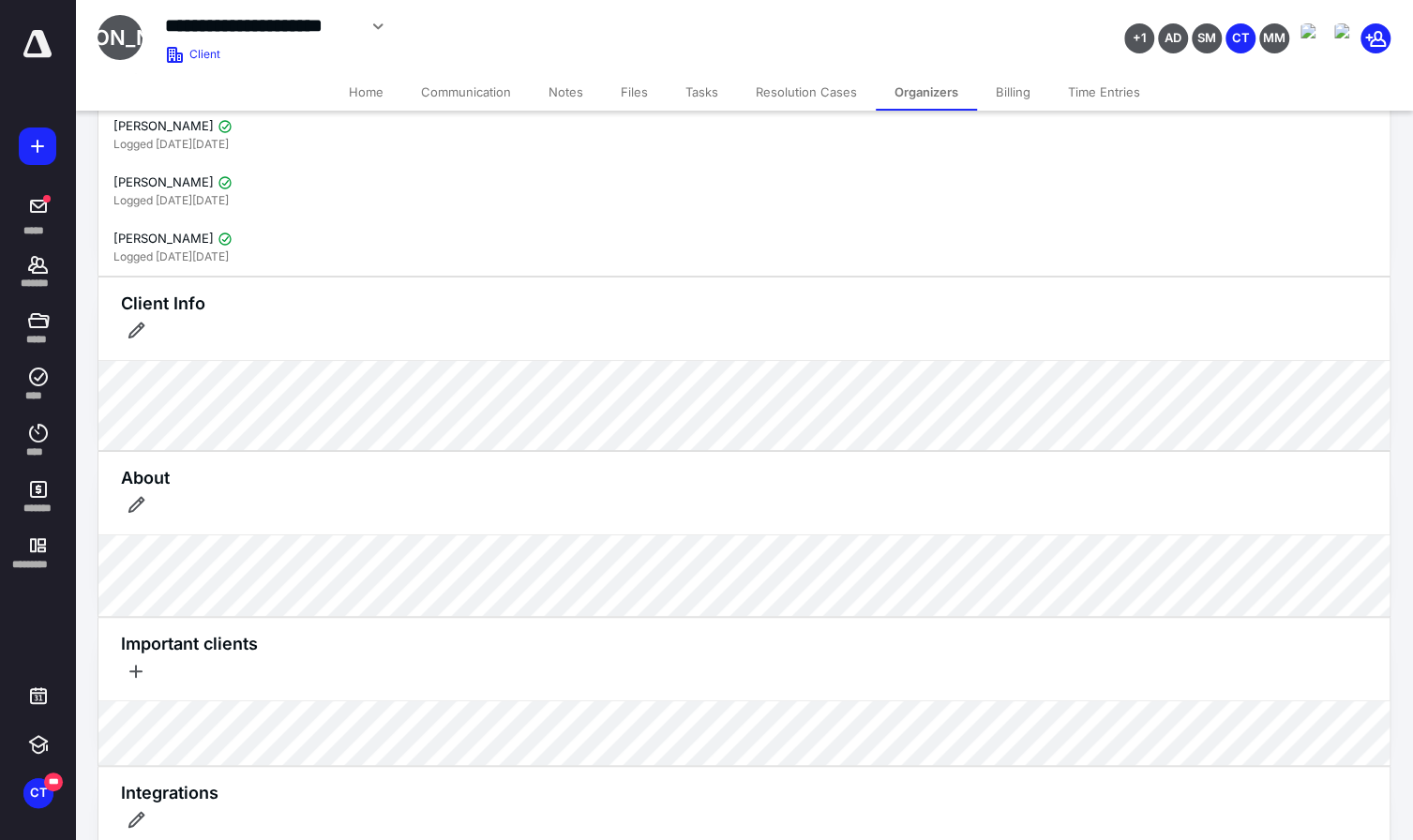 click on "Organizers" at bounding box center (926, 92) 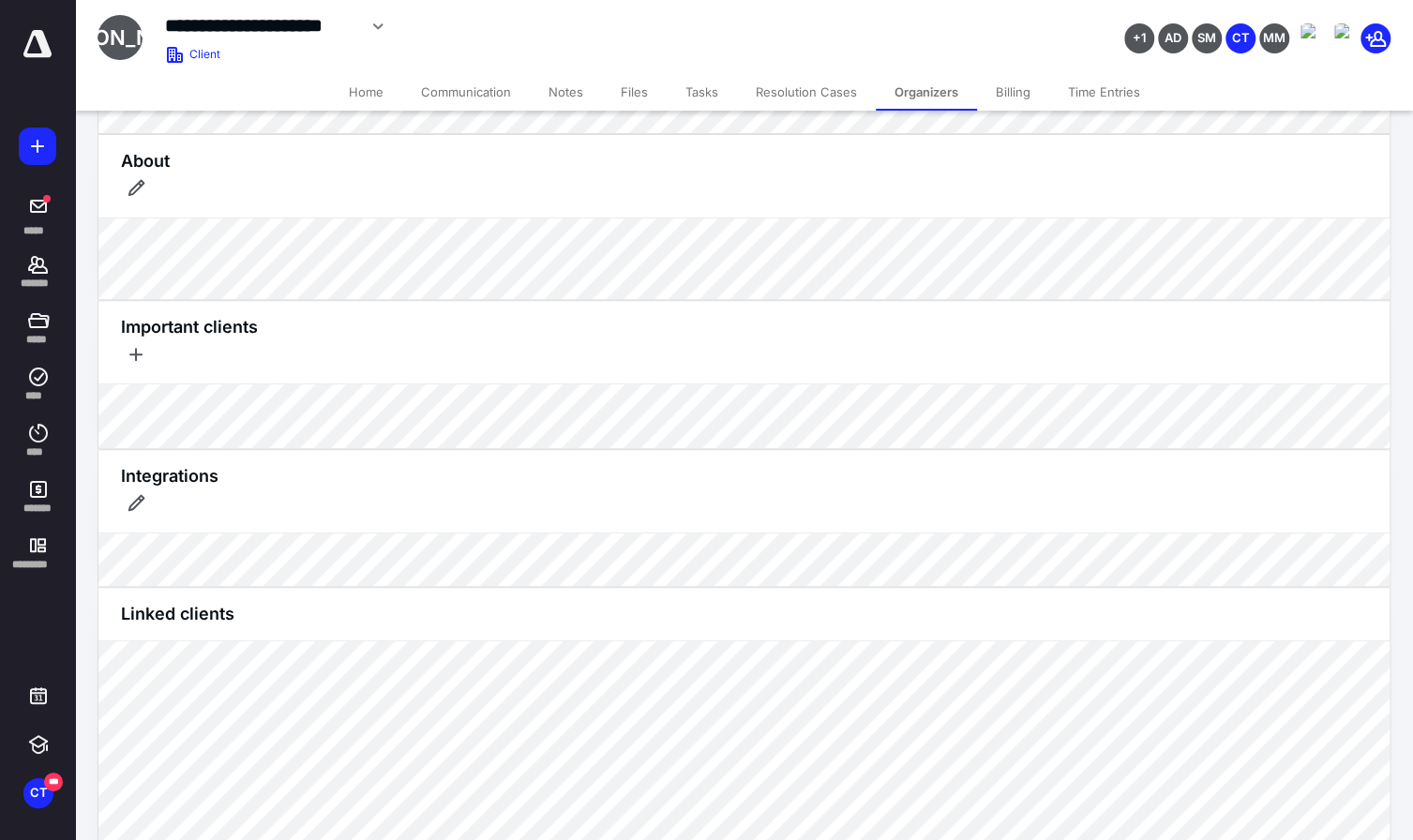 scroll, scrollTop: 0, scrollLeft: 0, axis: both 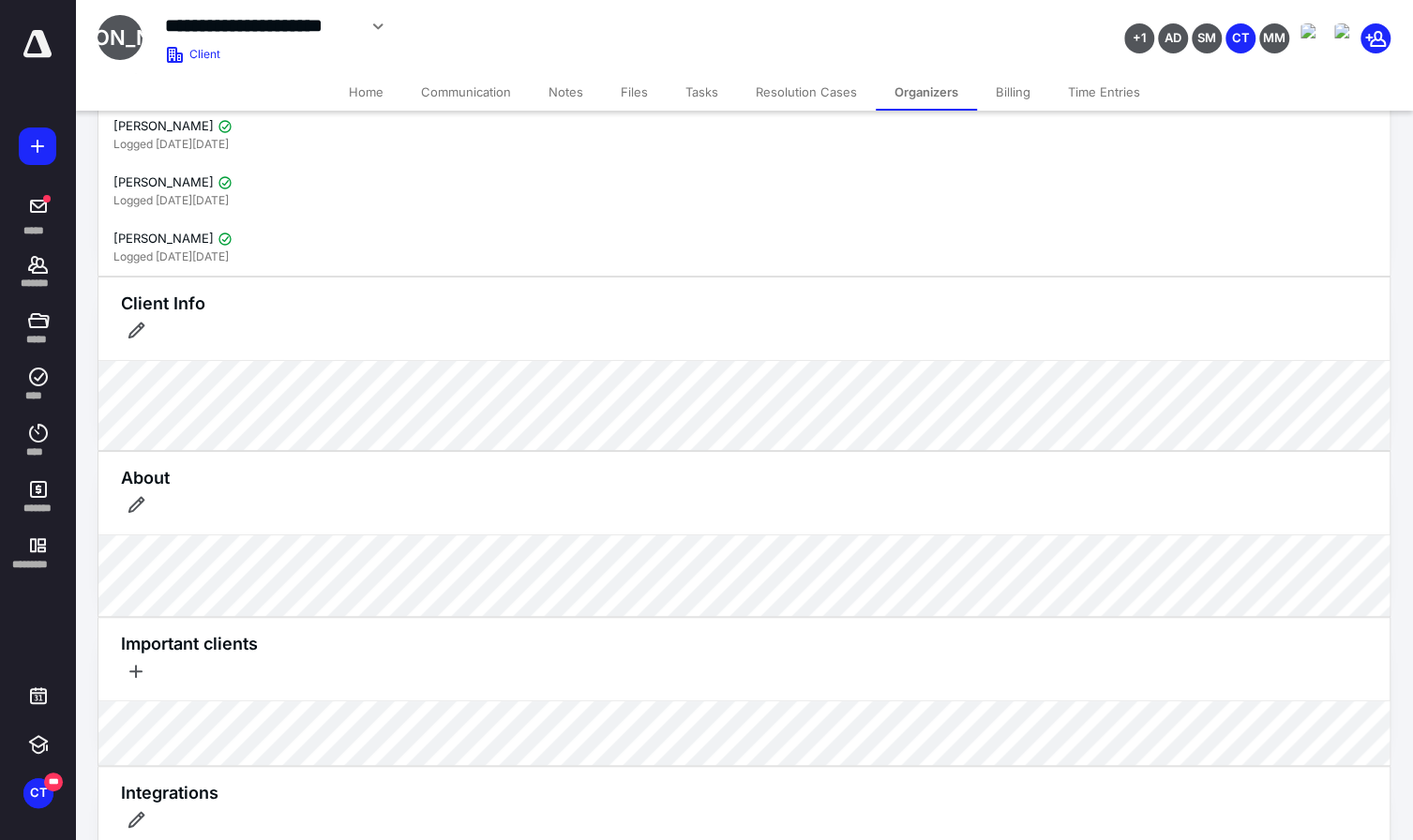 click on "Files" at bounding box center (634, 92) 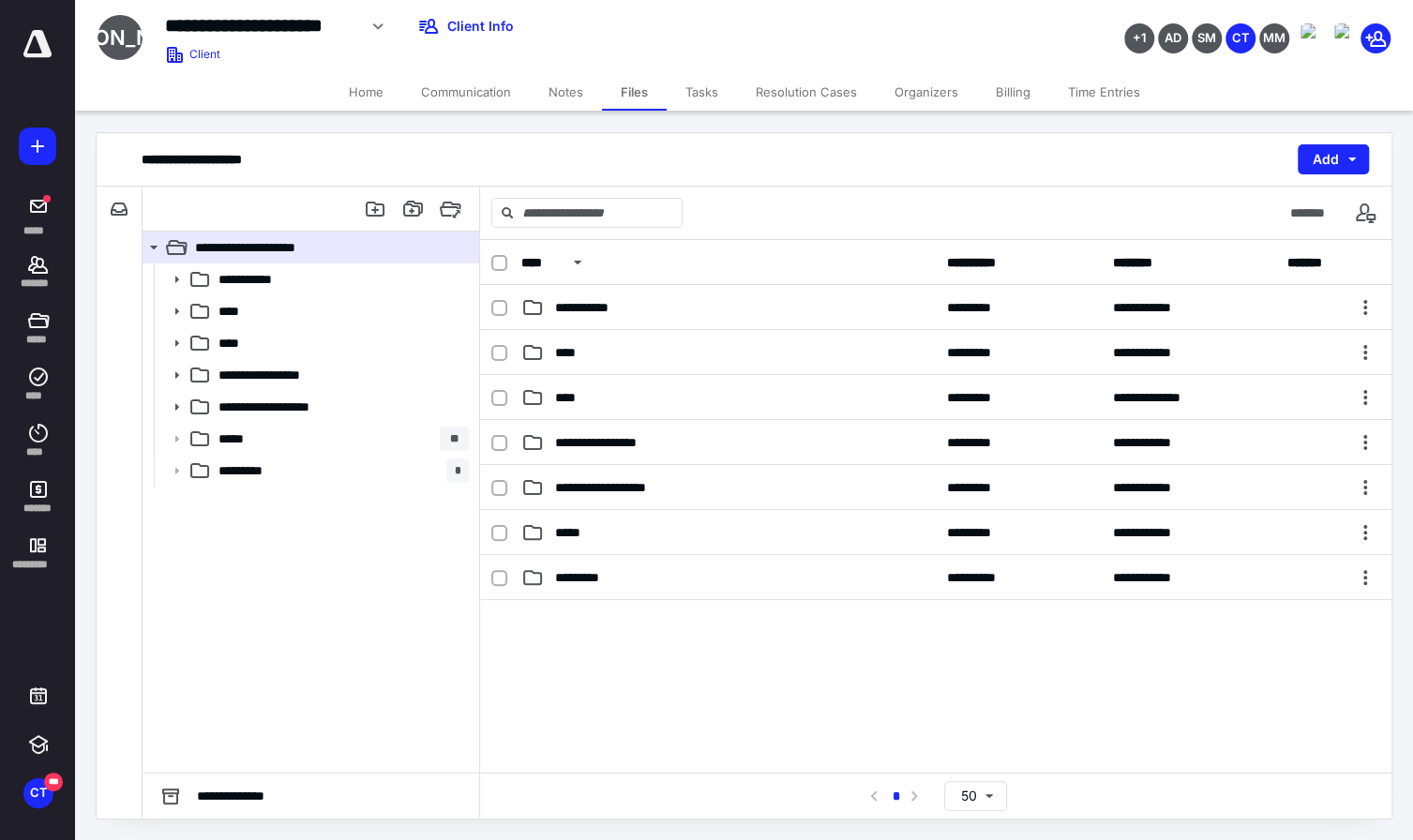 click on "Organizers" at bounding box center [926, 92] 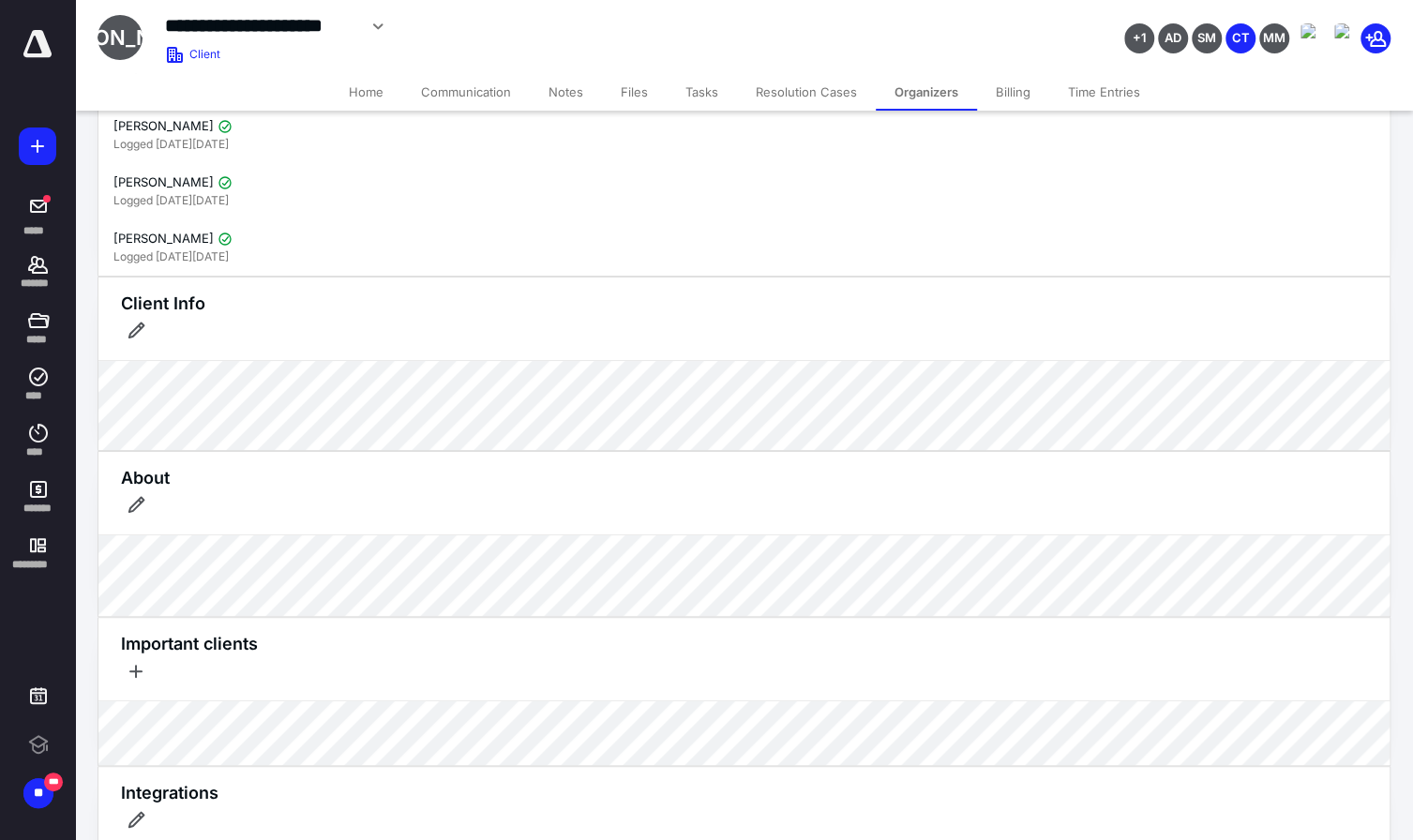 scroll, scrollTop: 0, scrollLeft: 0, axis: both 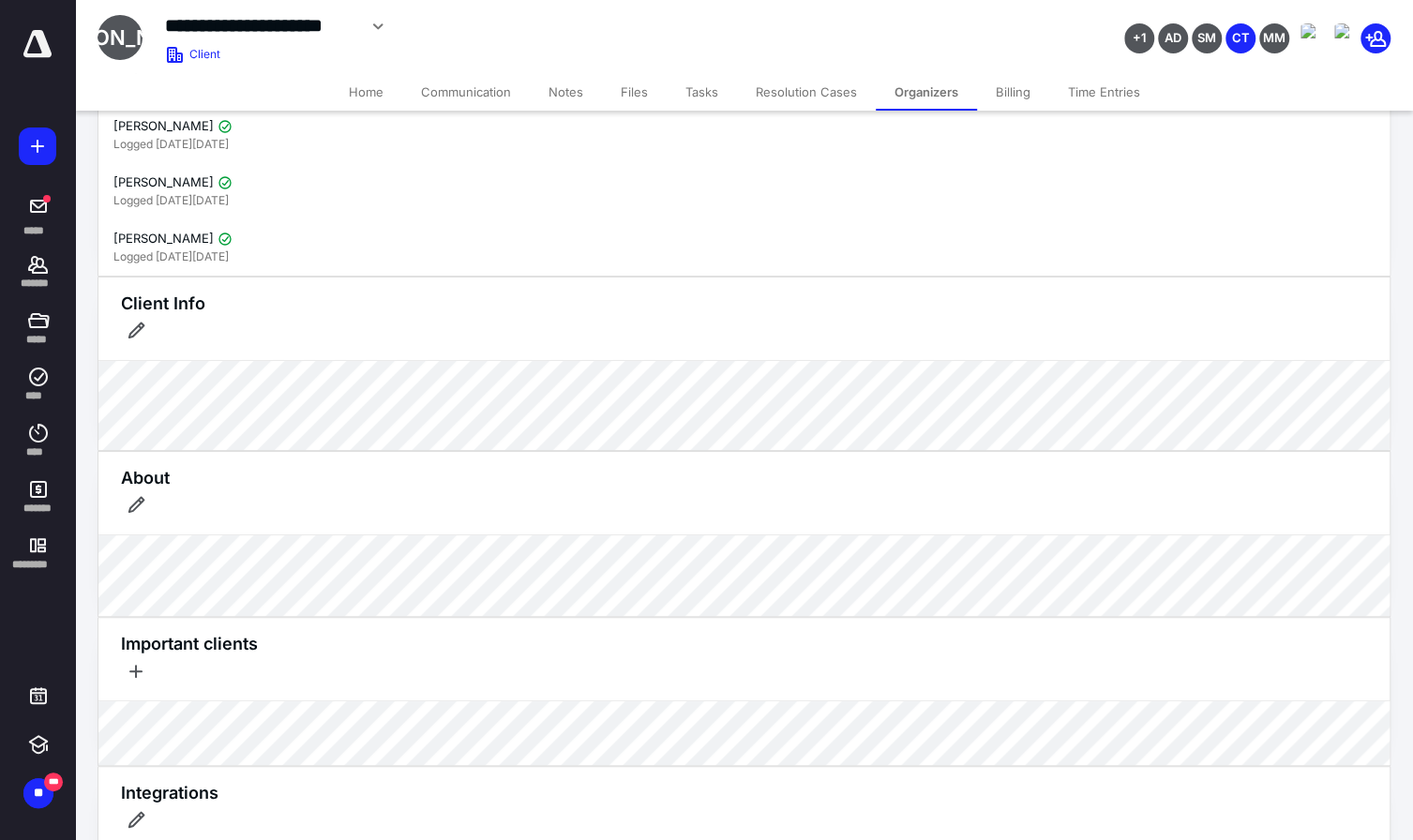 click on "Billing" at bounding box center (1013, 92) 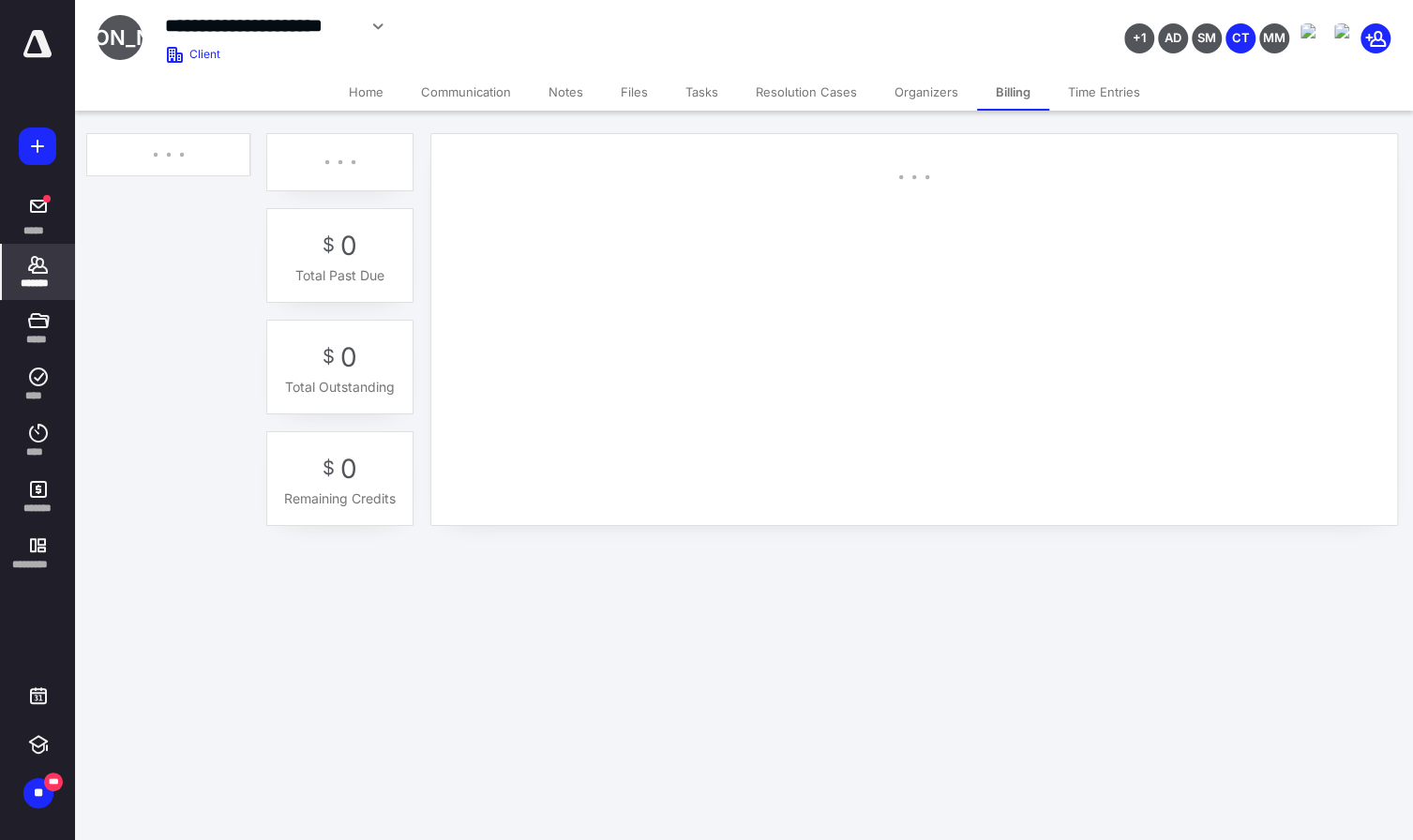 click on "Organizers" at bounding box center [926, 92] 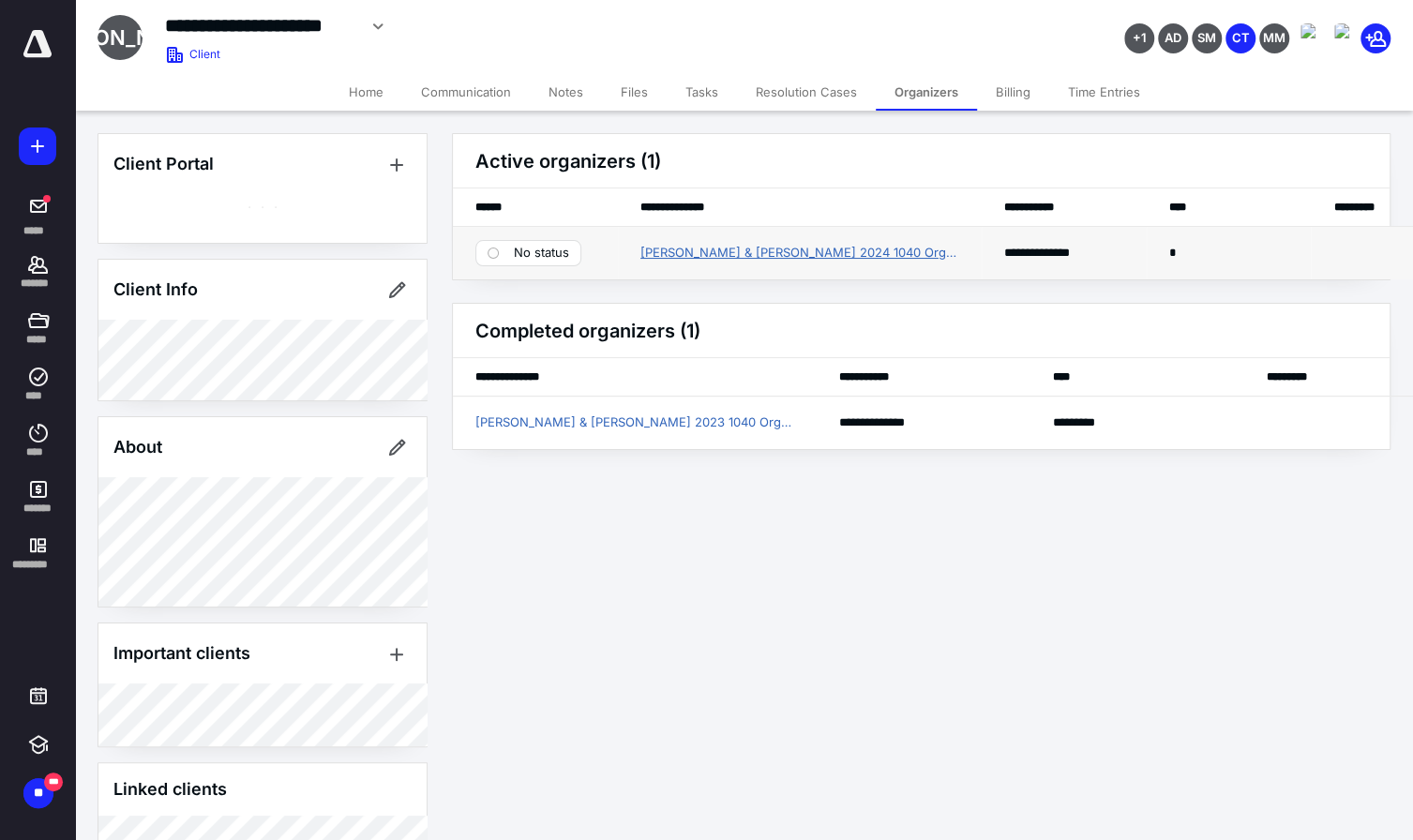 click on "Justin & Charity Ogle 2024 1040 Organizer" at bounding box center [800, 253] 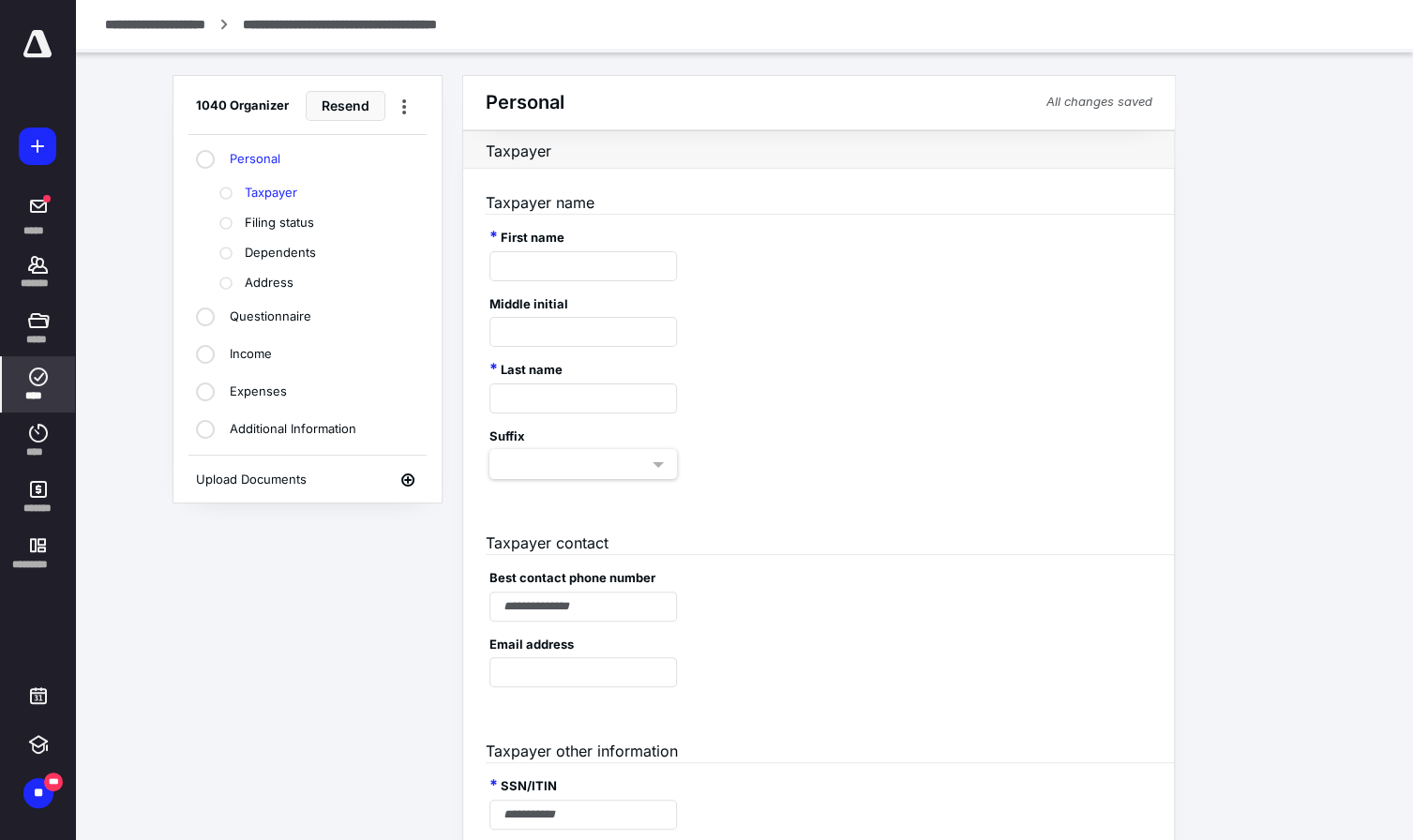 click on "Questionnaire" at bounding box center (270, 317) 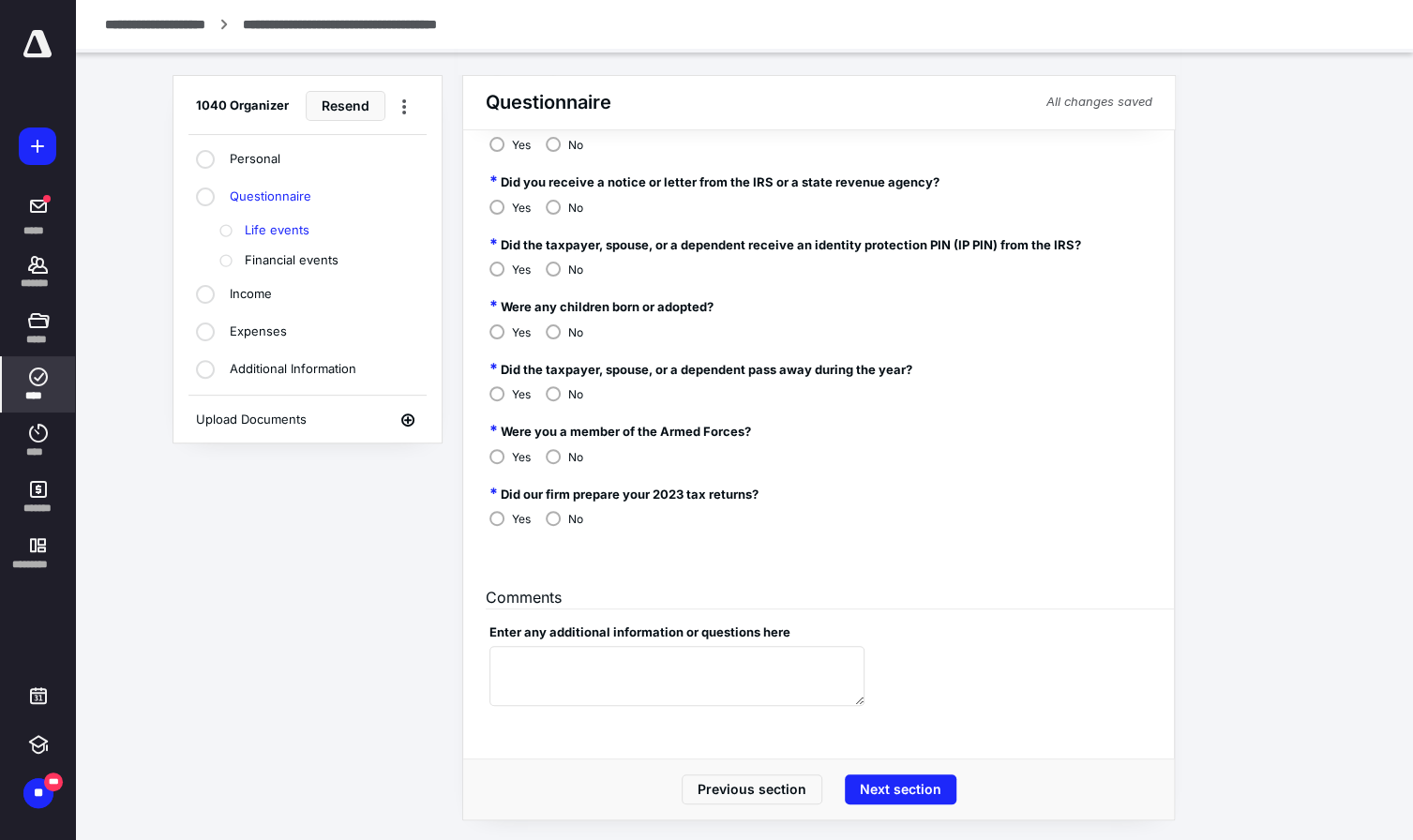 scroll, scrollTop: 0, scrollLeft: 0, axis: both 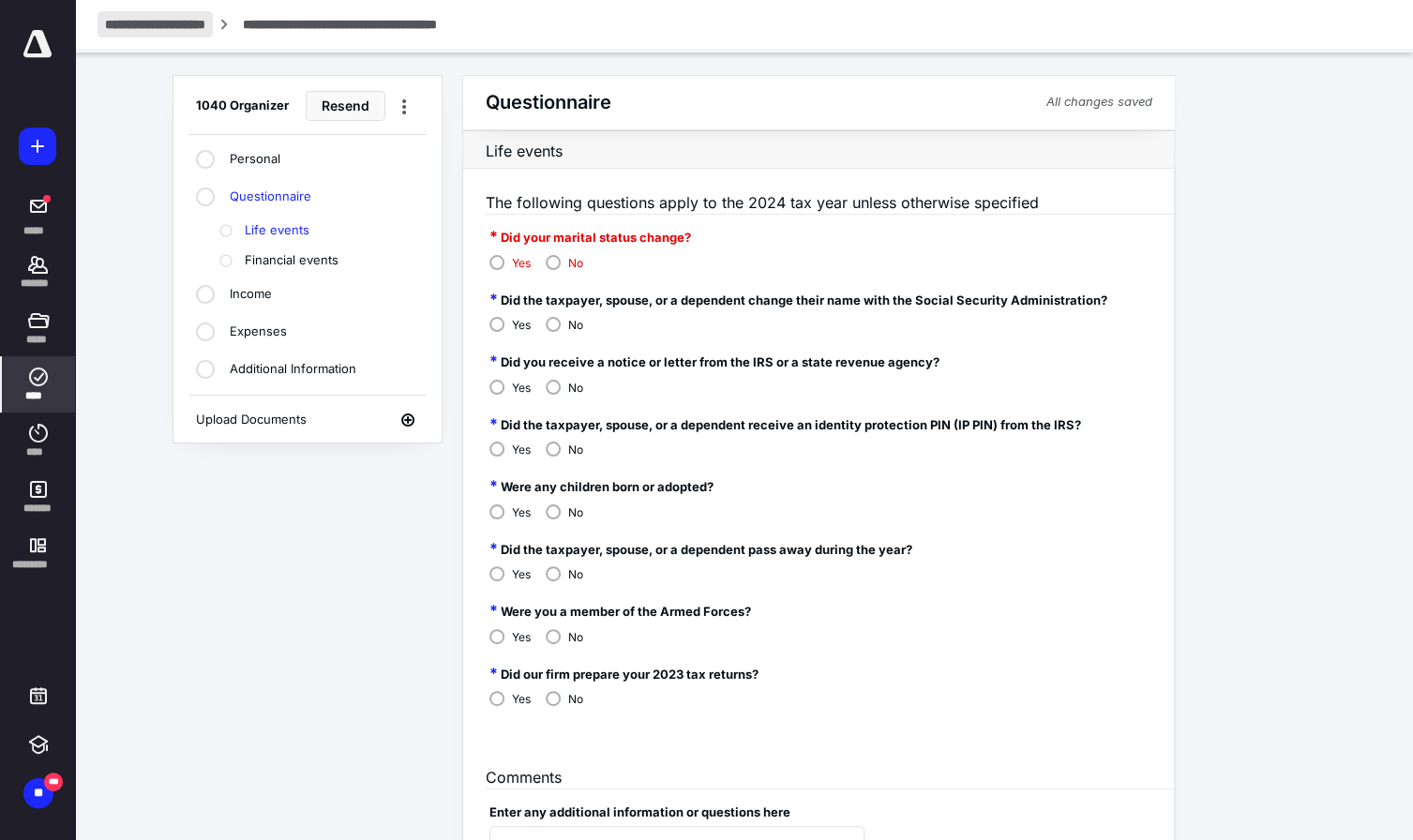 click on "**********" at bounding box center [155, 24] 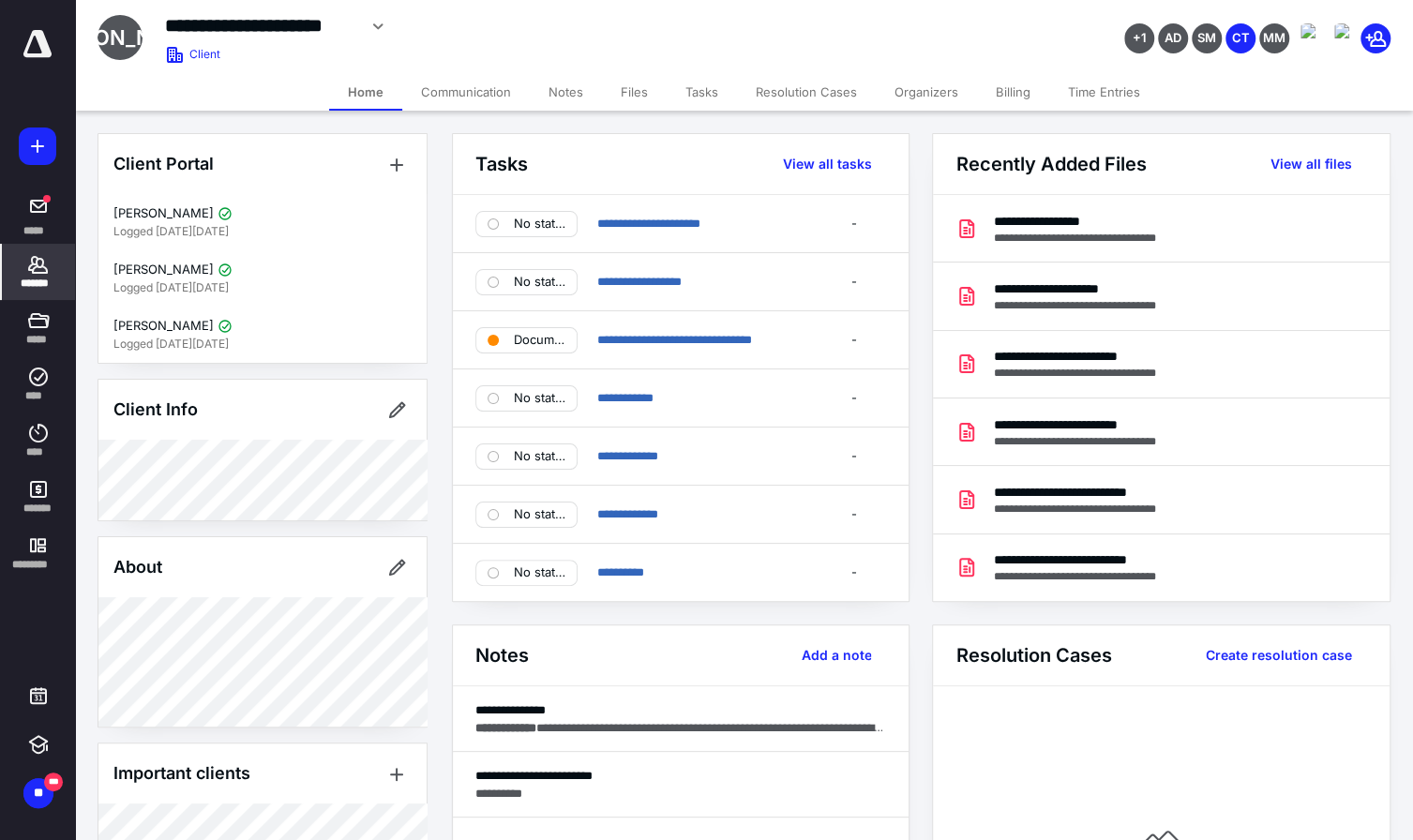 click on "Notes" at bounding box center [565, 92] 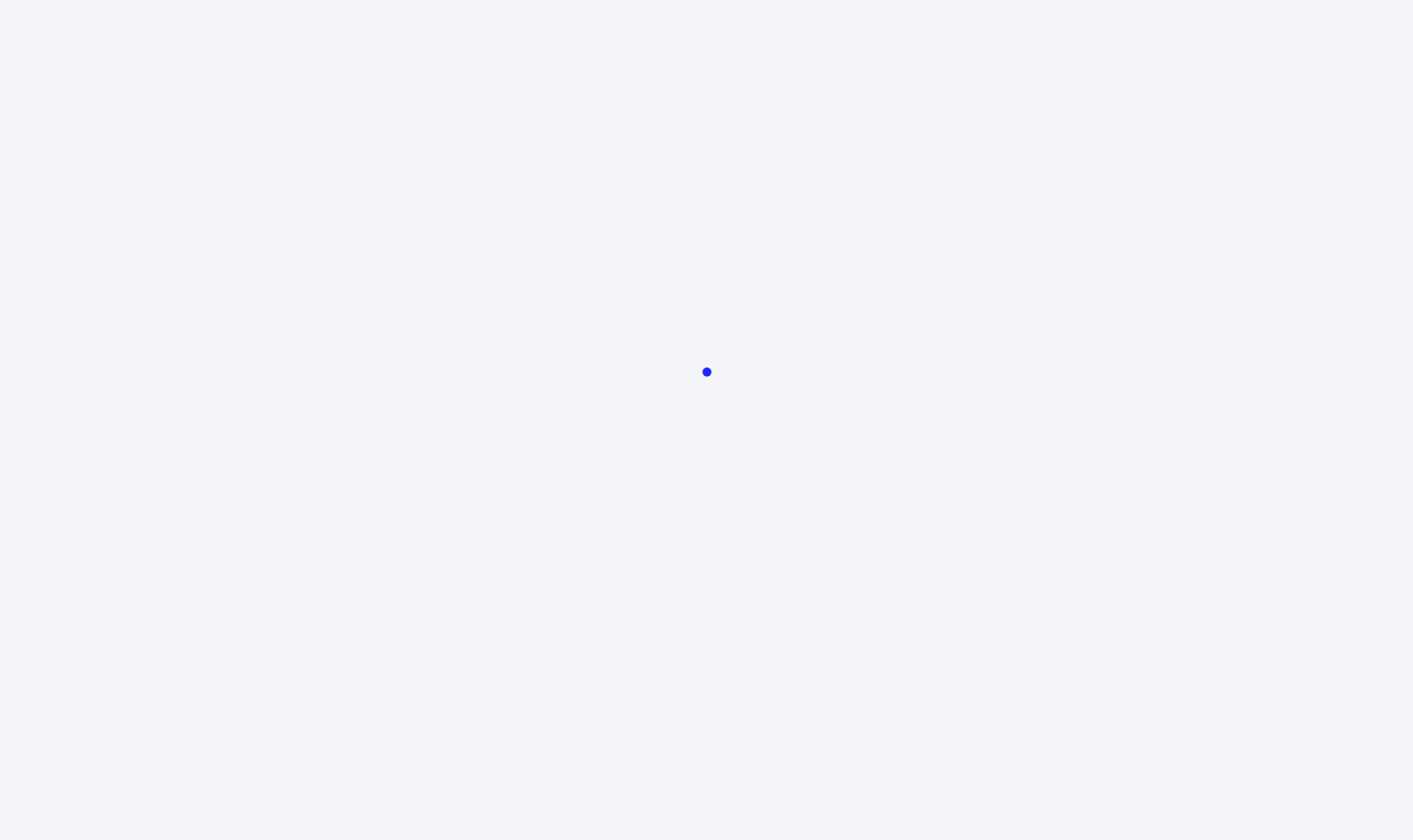 scroll, scrollTop: 0, scrollLeft: 0, axis: both 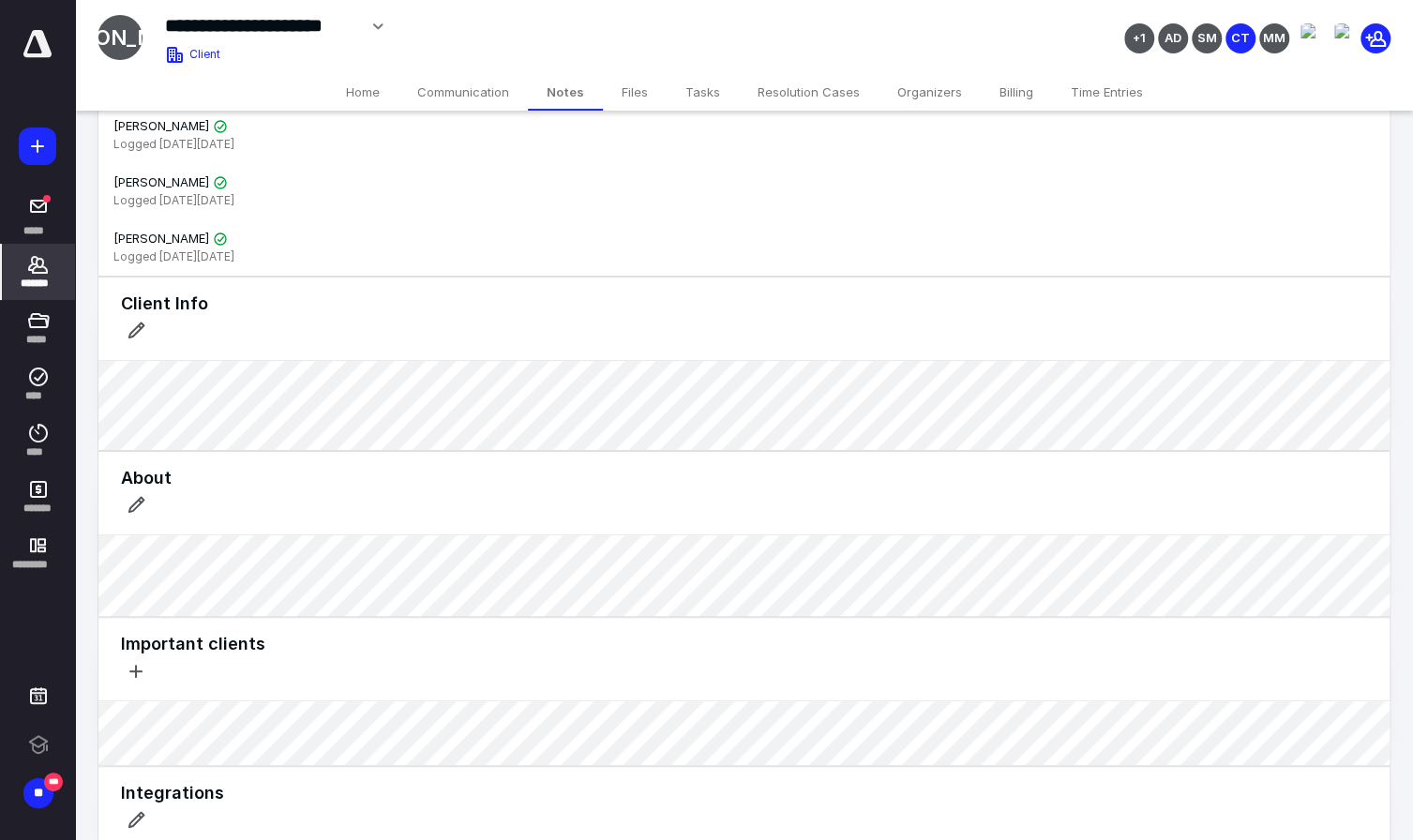 click on "Files" at bounding box center [635, 92] 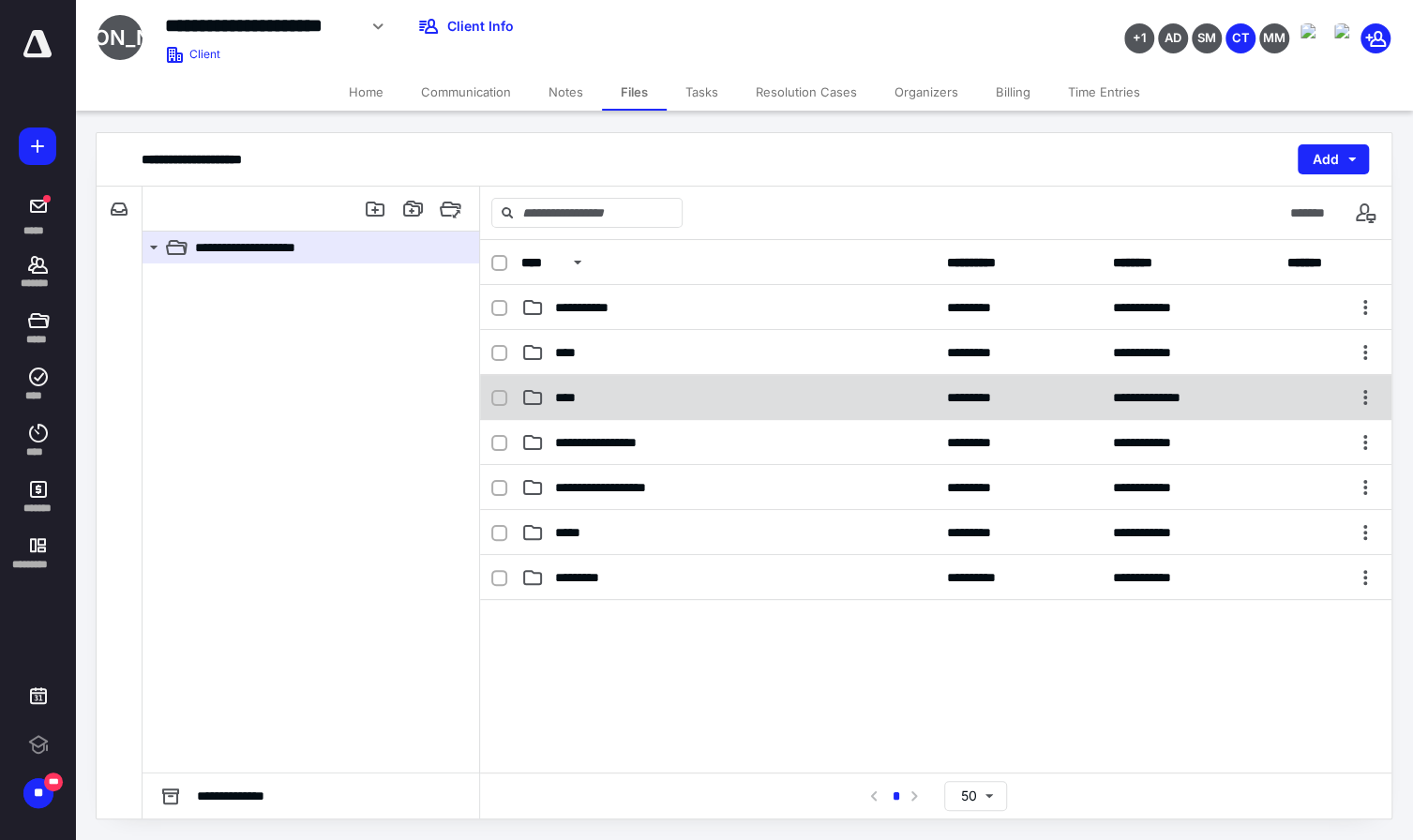 click on "****" at bounding box center [729, 398] 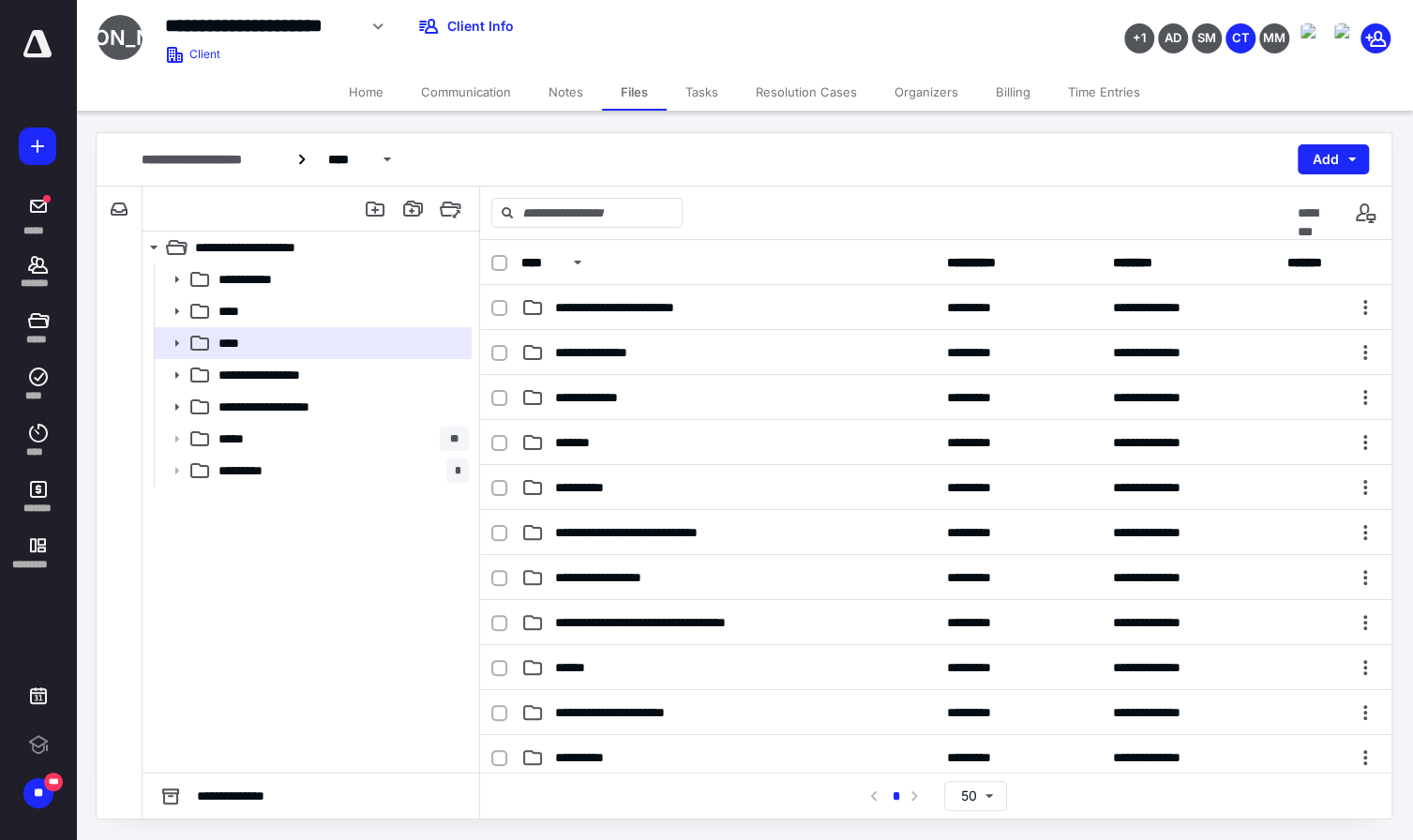 scroll, scrollTop: 0, scrollLeft: 0, axis: both 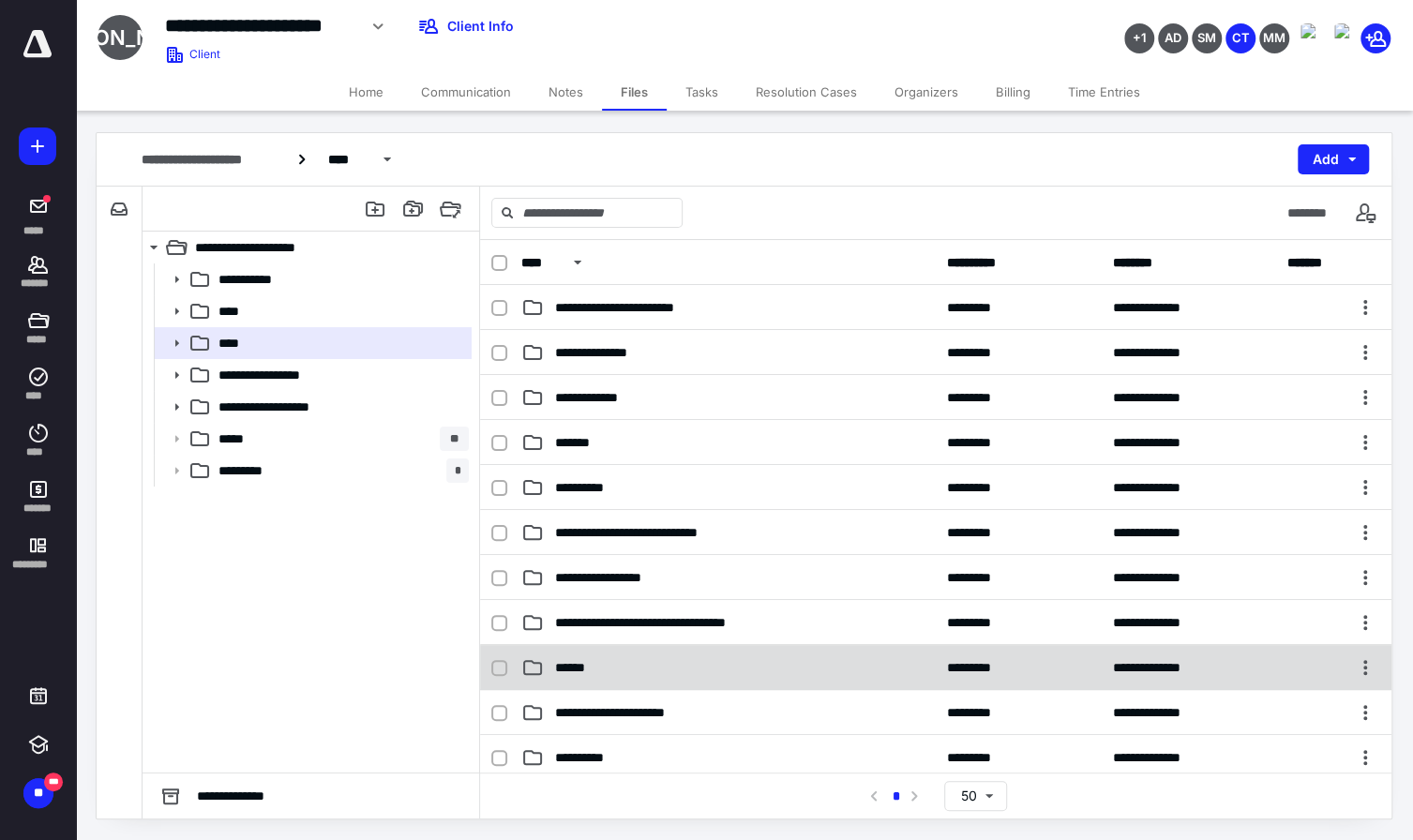 click on "******" at bounding box center (729, 668) 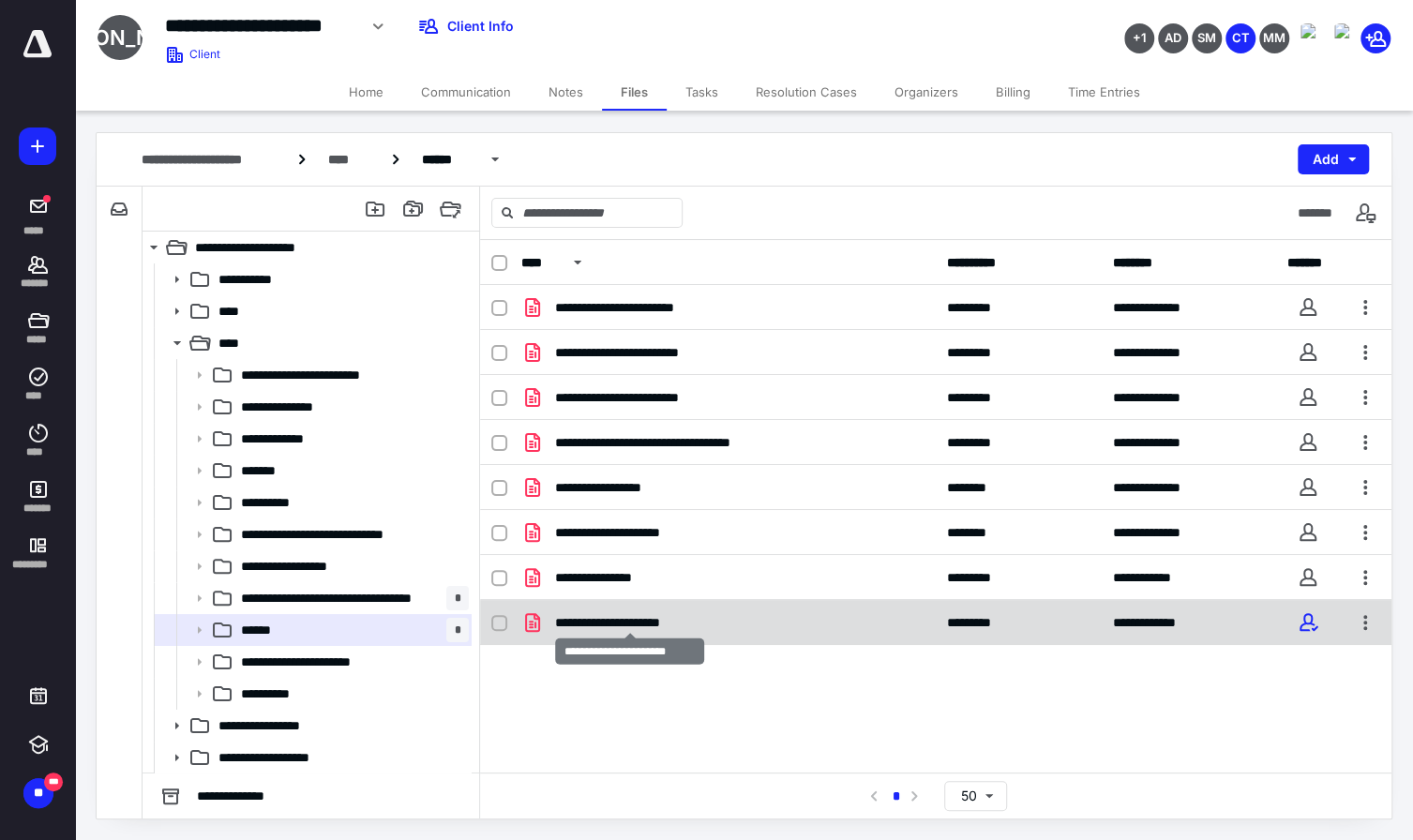 click on "**********" at bounding box center (630, 622) 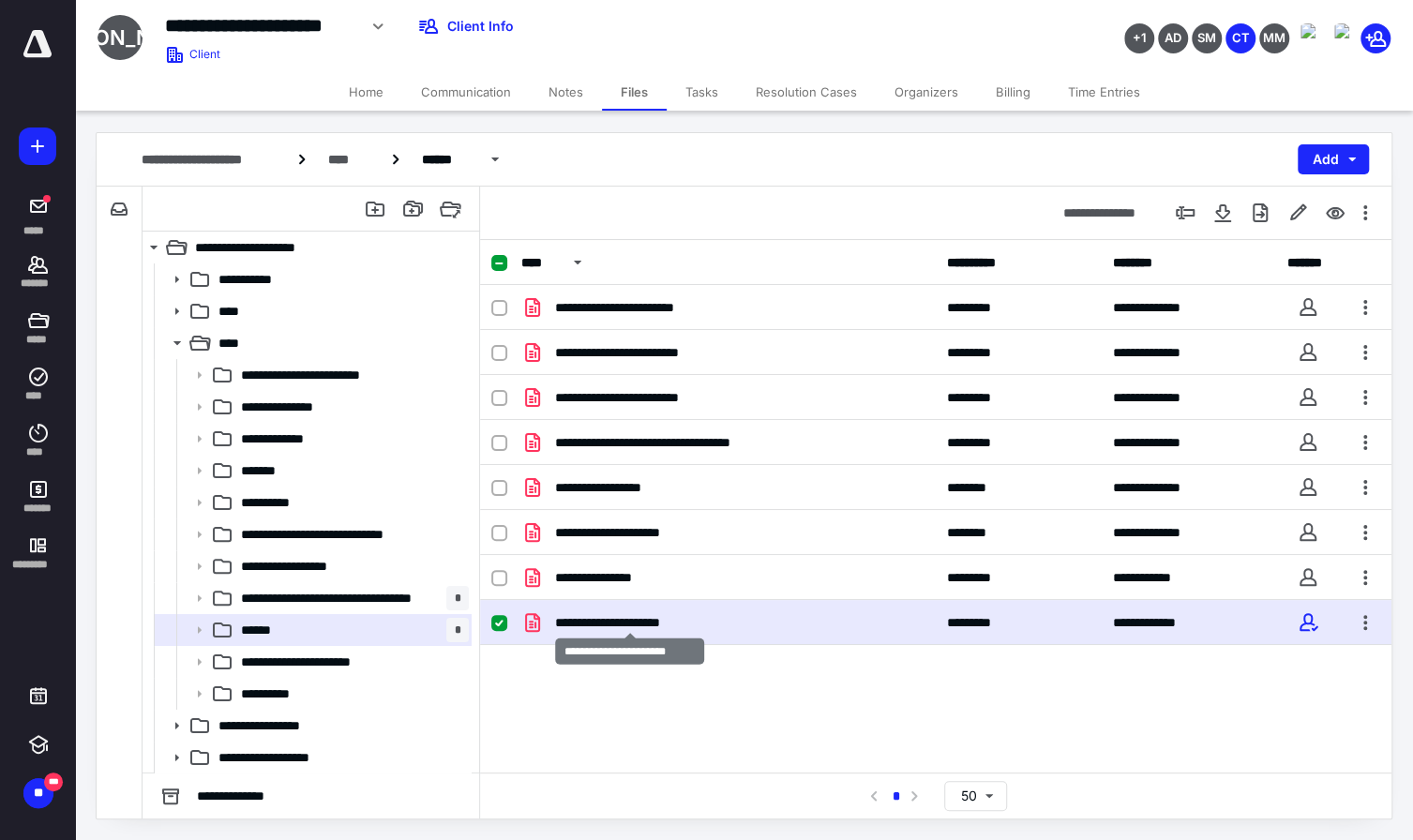 click on "**********" at bounding box center [630, 622] 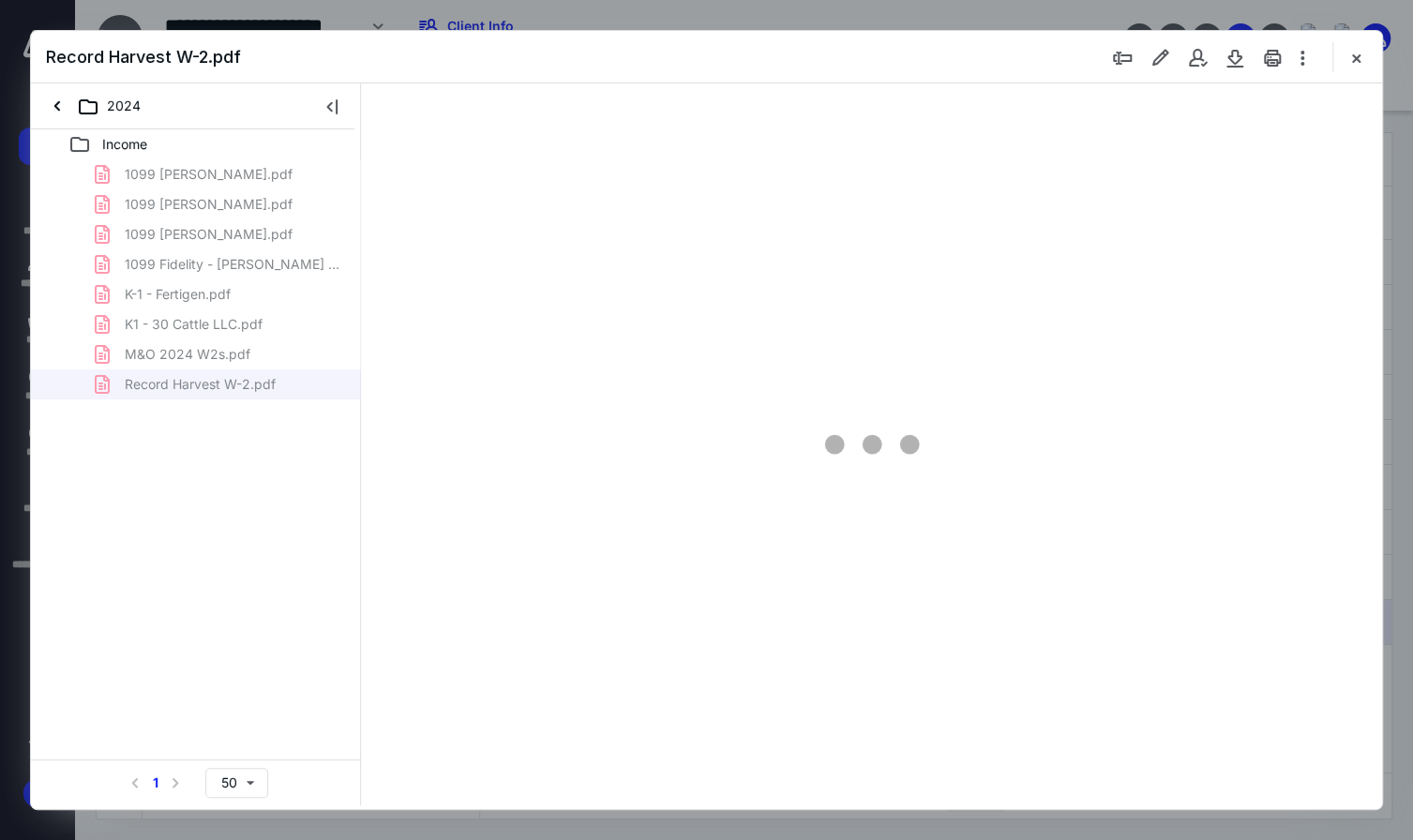 scroll, scrollTop: 0, scrollLeft: 0, axis: both 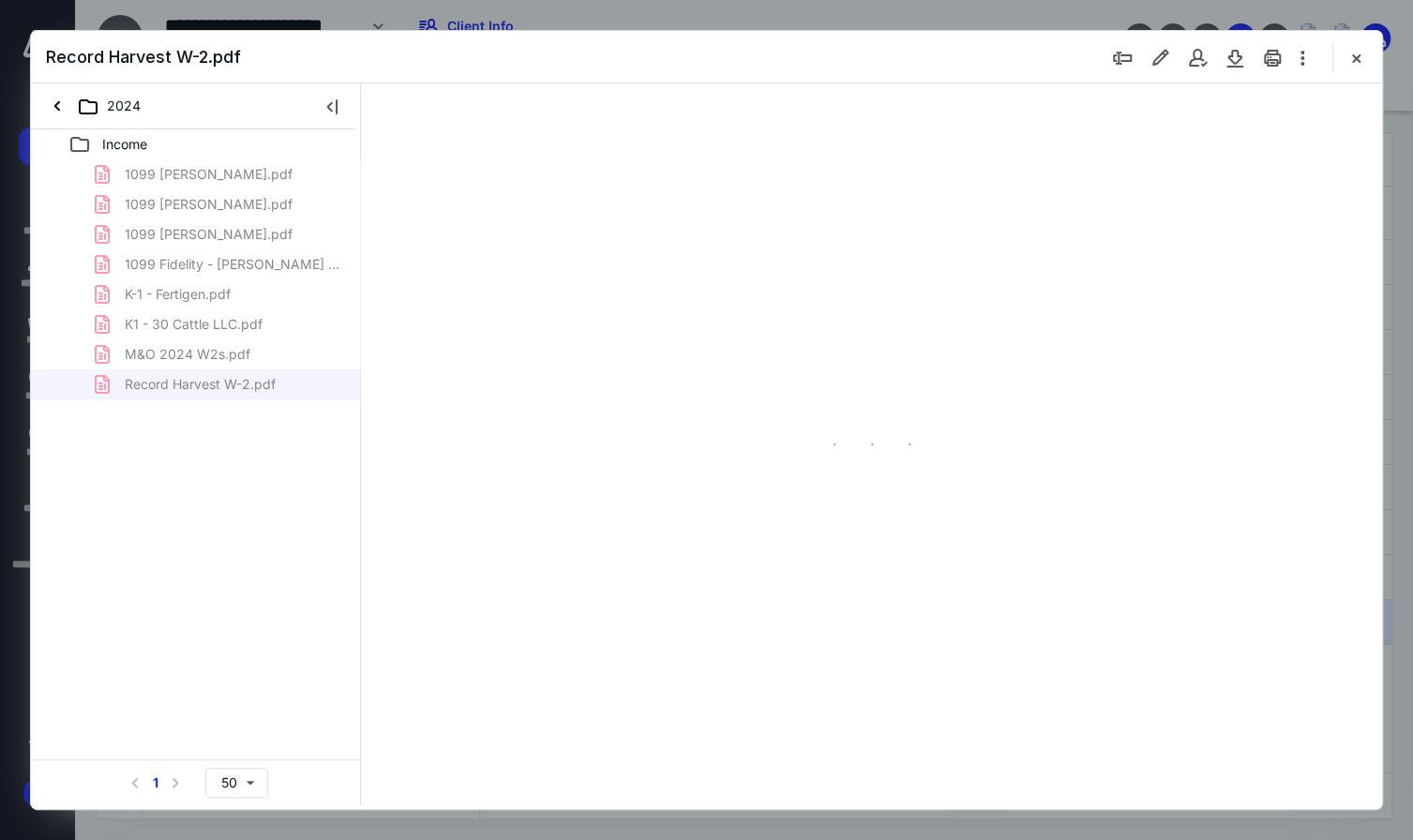 type on "87" 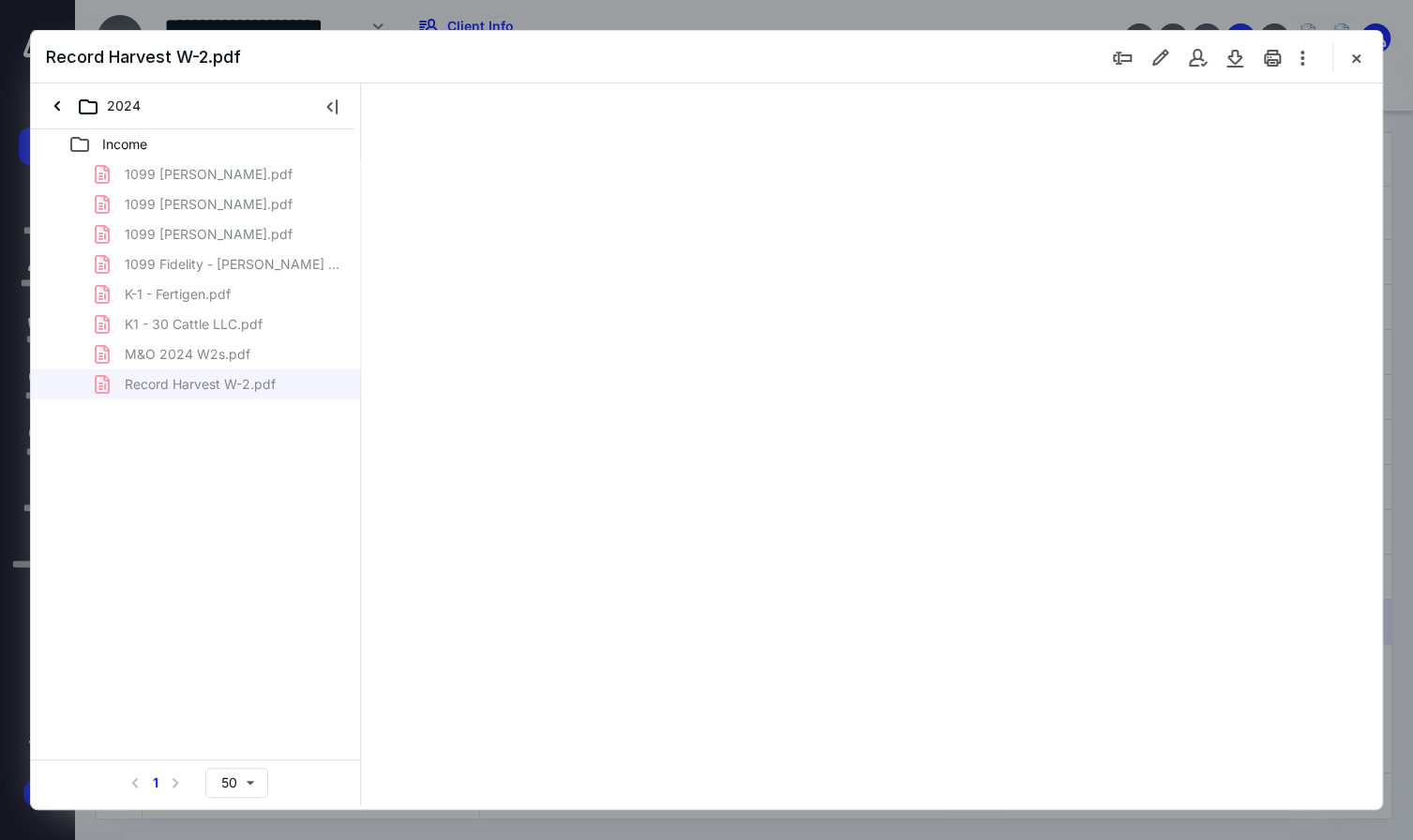 scroll, scrollTop: 74, scrollLeft: 0, axis: vertical 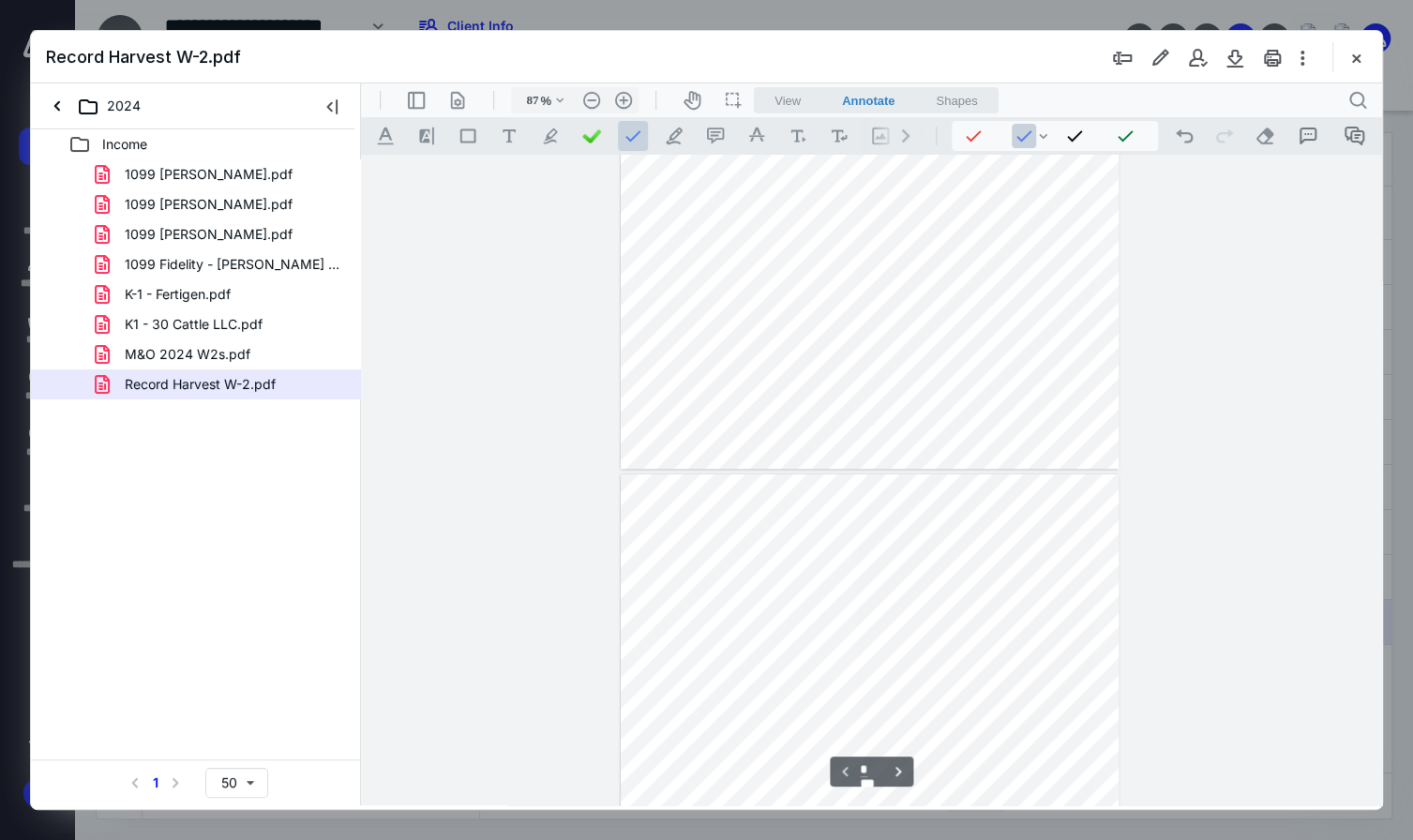 type on "*" 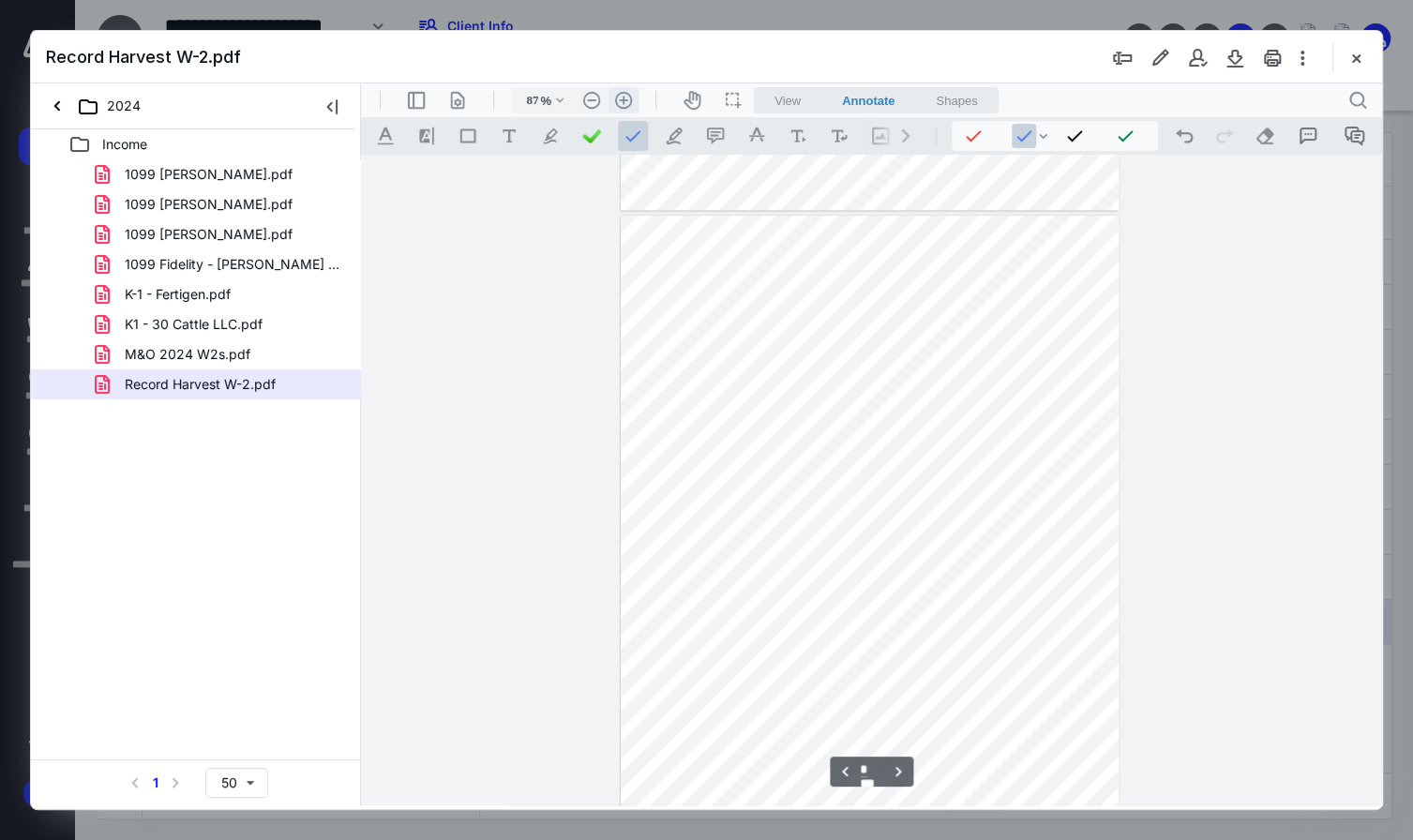 click on ".cls-1{fill:#abb0c4;} icon - header - zoom - in - line" at bounding box center [624, 100] 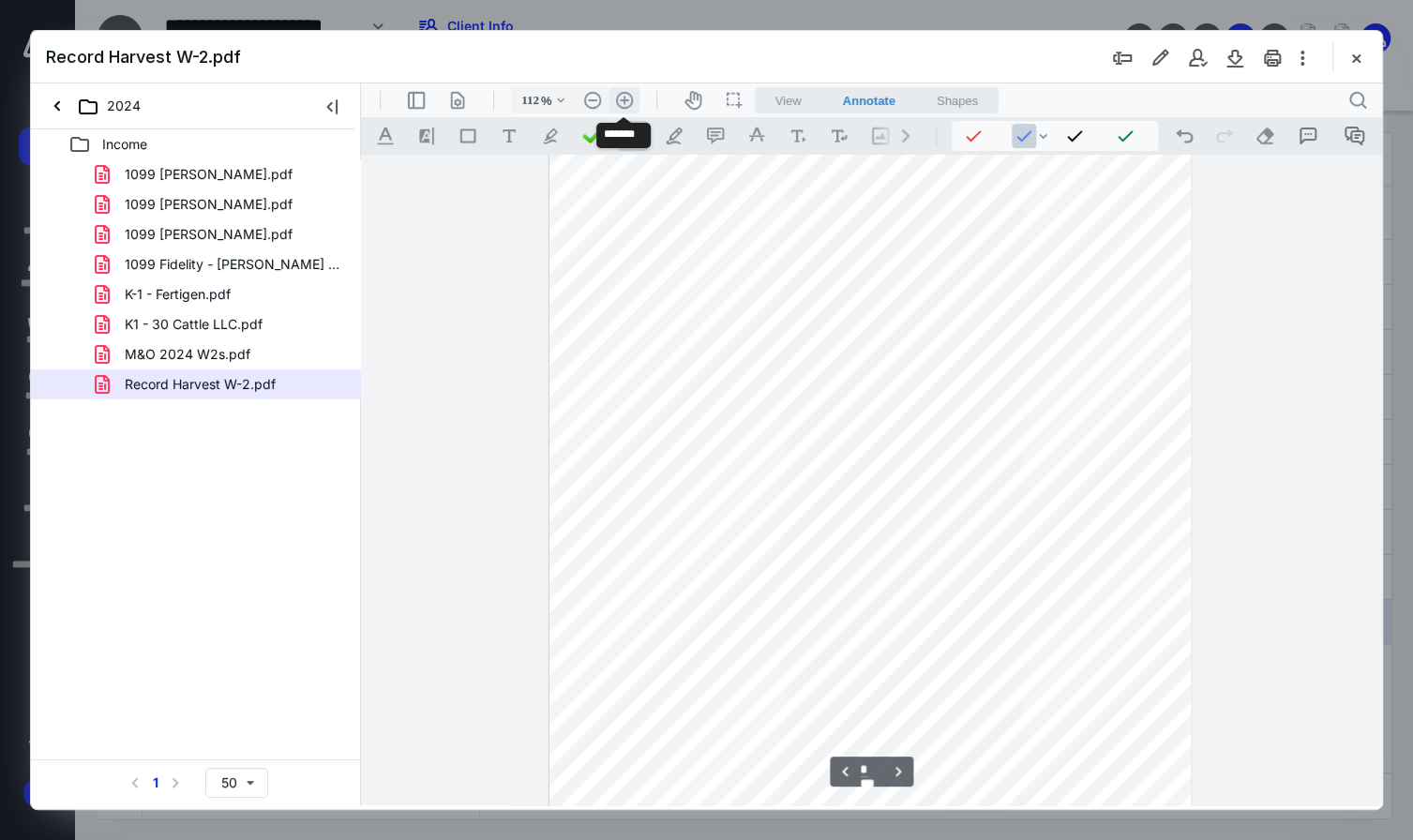 click on ".cls-1{fill:#abb0c4;} icon - header - zoom - in - line" at bounding box center (624, 100) 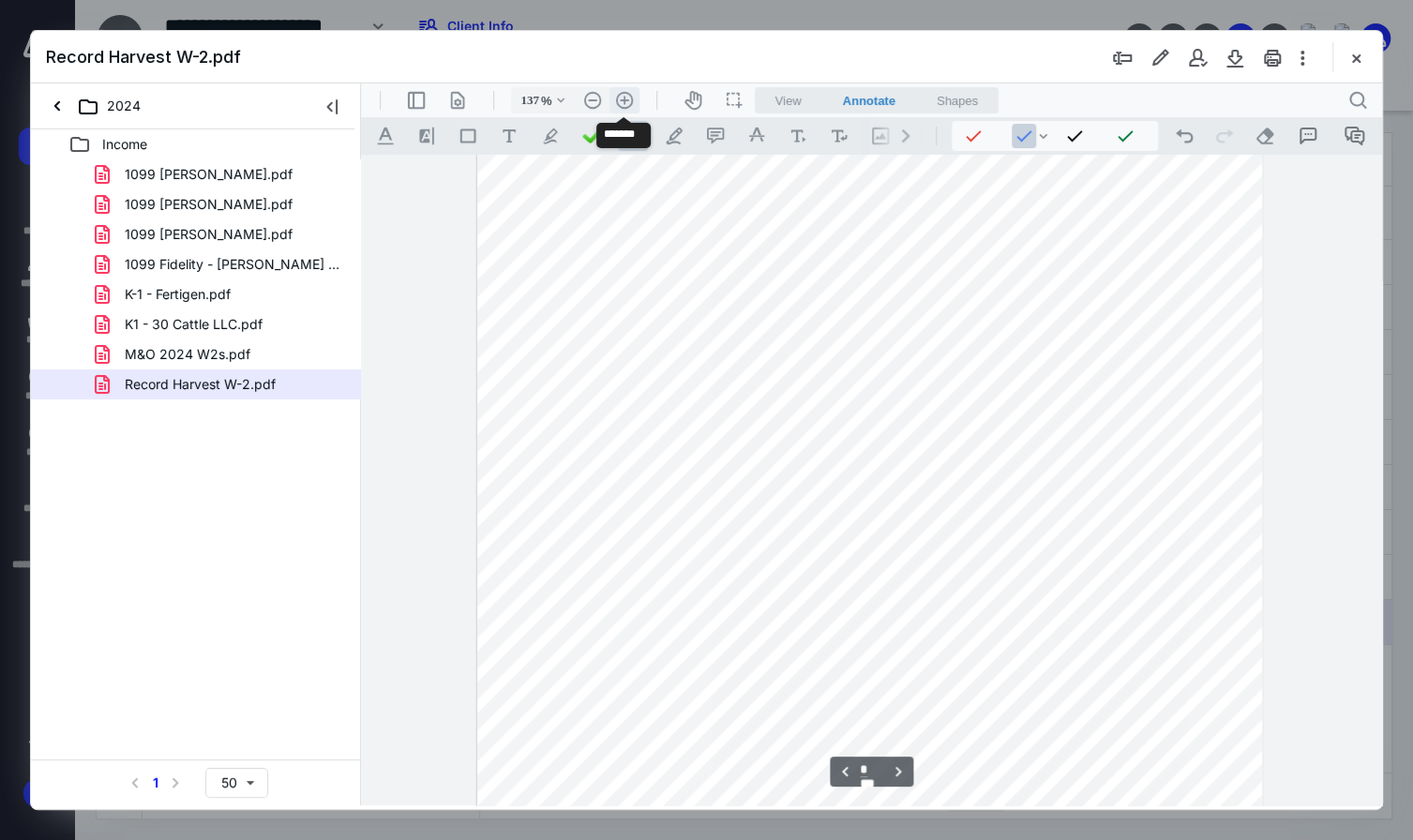 click on ".cls-1{fill:#abb0c4;} icon - header - zoom - in - line" at bounding box center [624, 100] 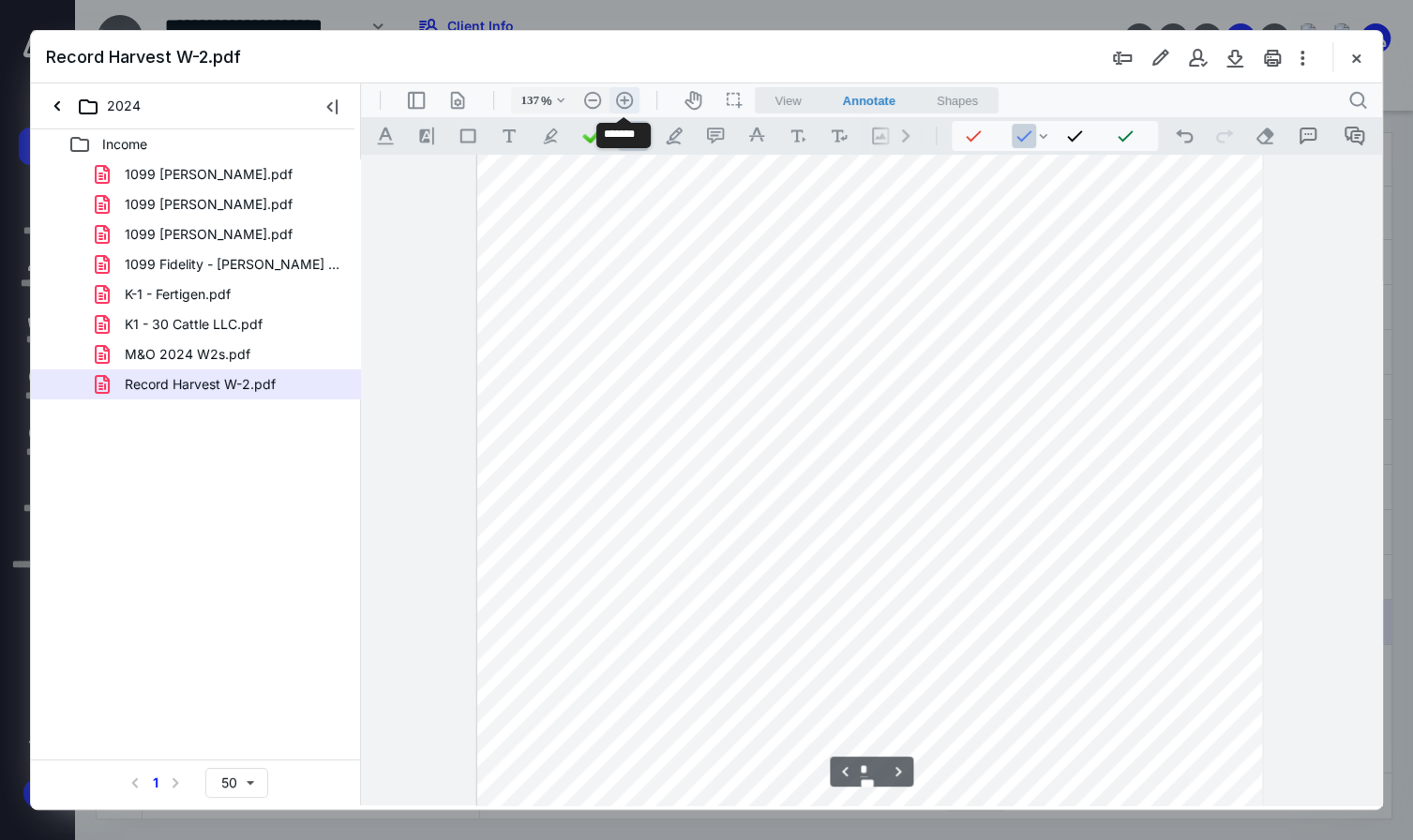 type on "162" 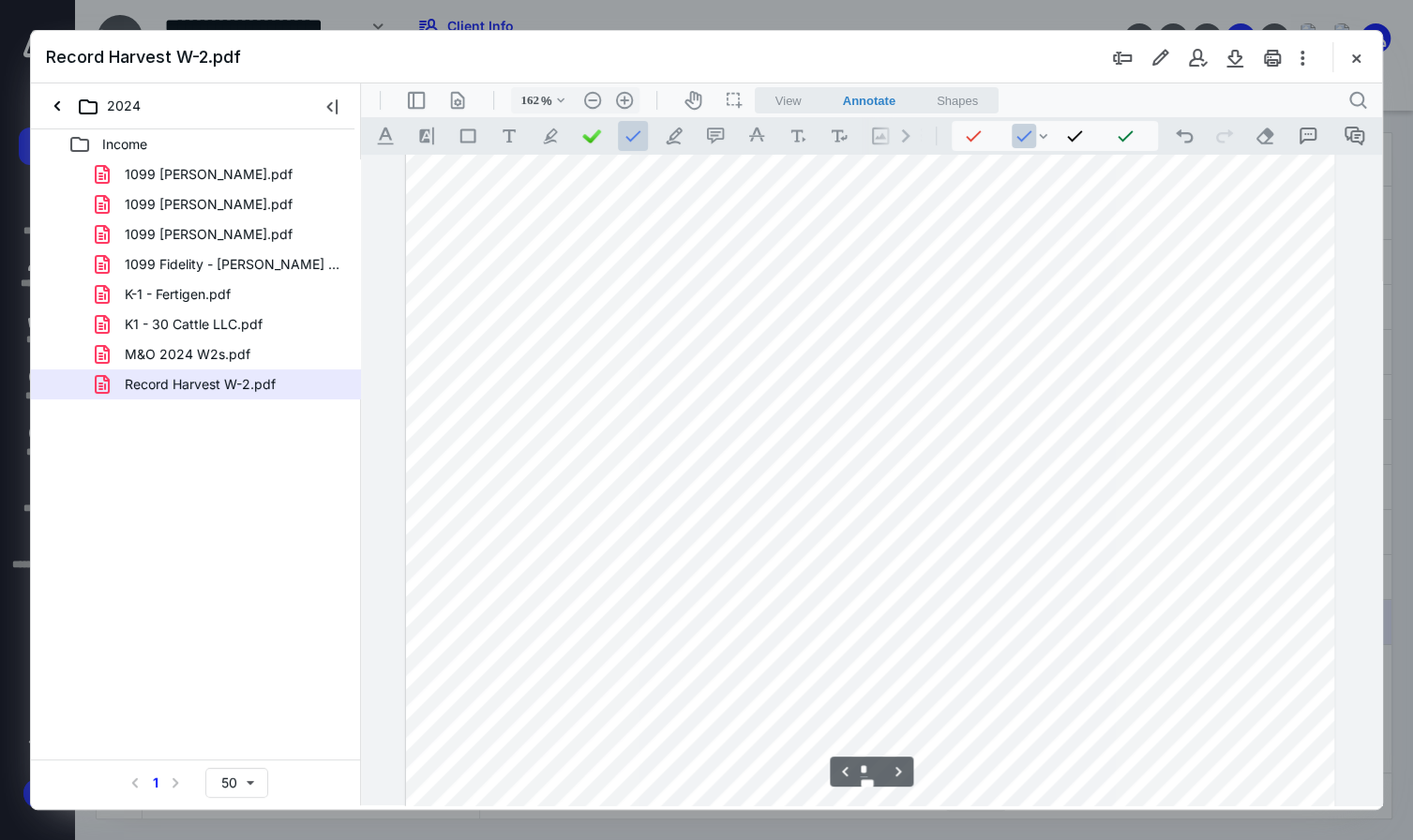 scroll, scrollTop: 4928, scrollLeft: 0, axis: vertical 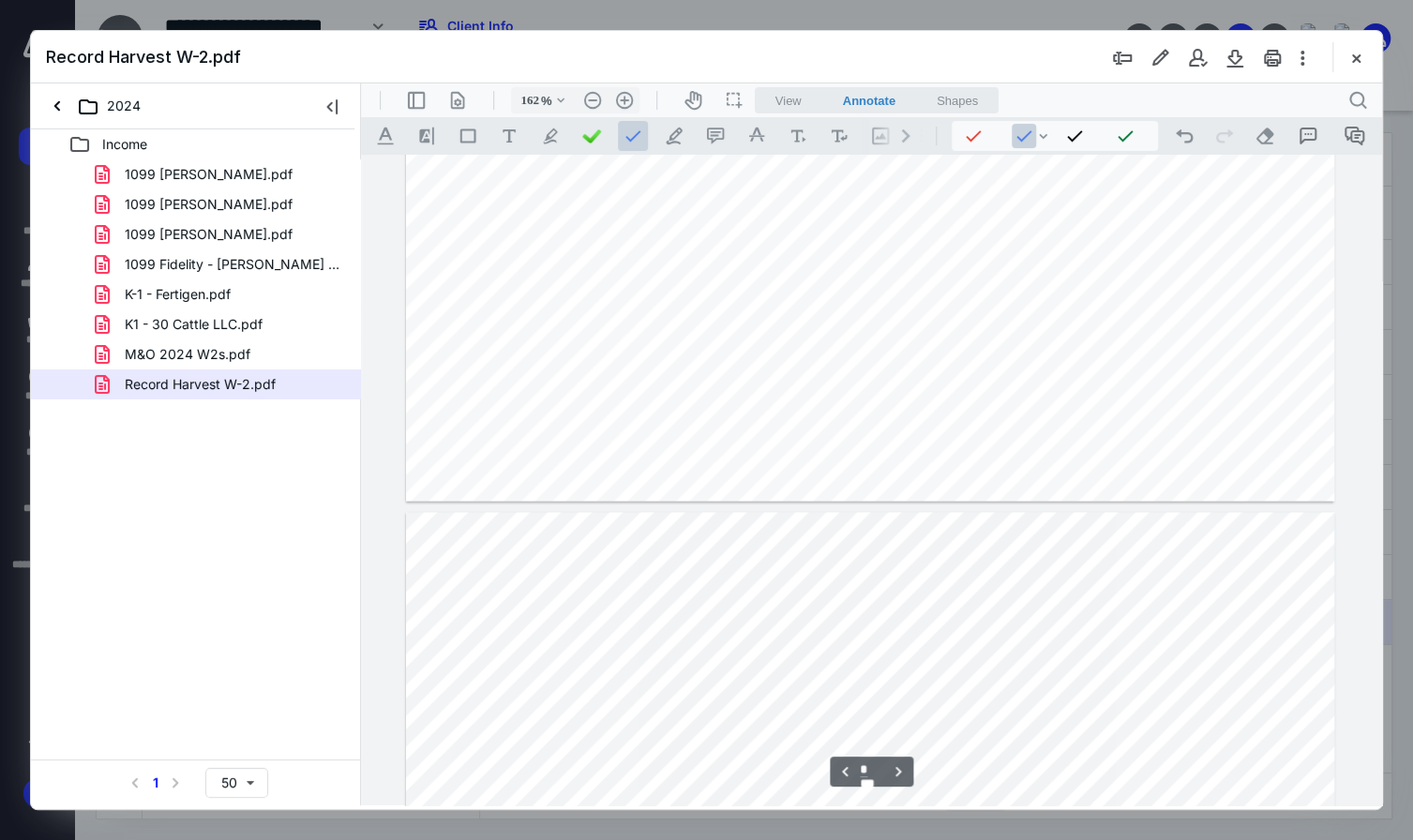 type on "*" 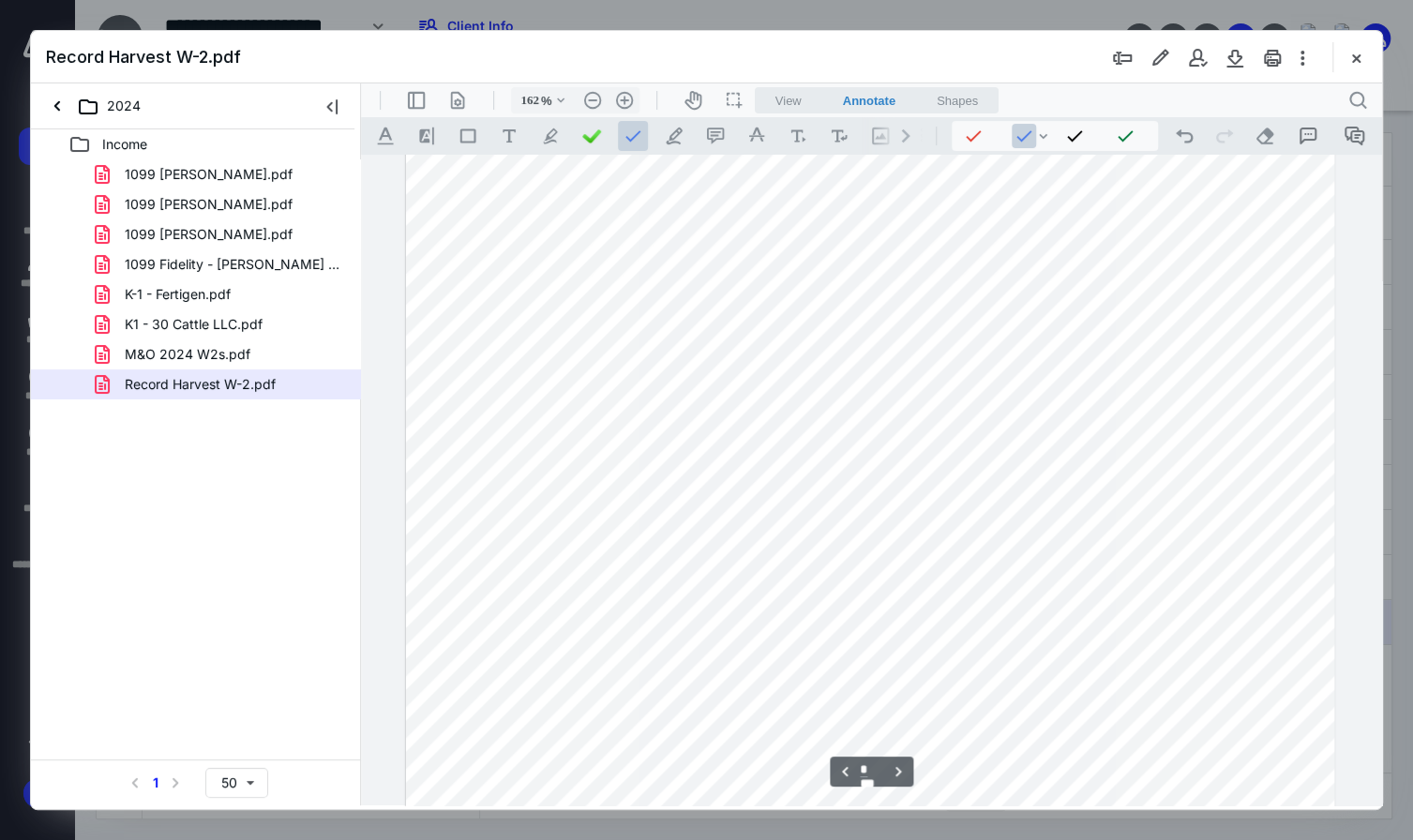 scroll, scrollTop: 1305, scrollLeft: 0, axis: vertical 